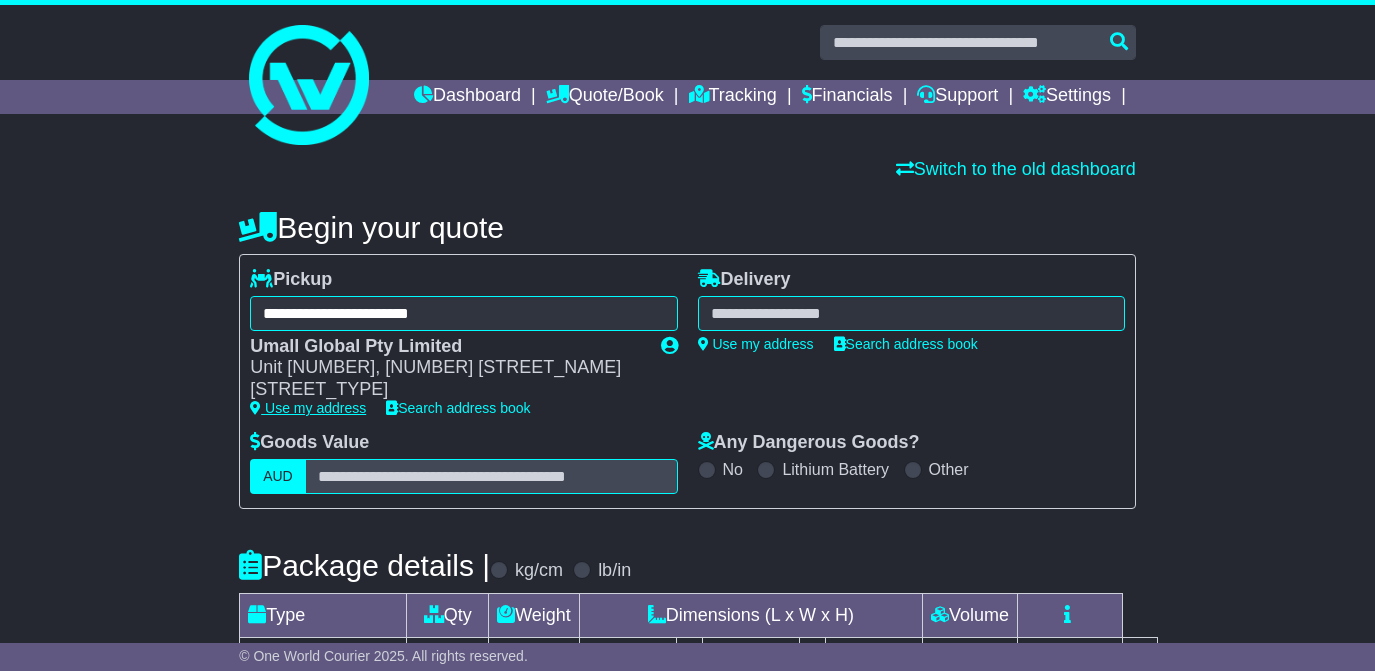 scroll, scrollTop: 0, scrollLeft: 0, axis: both 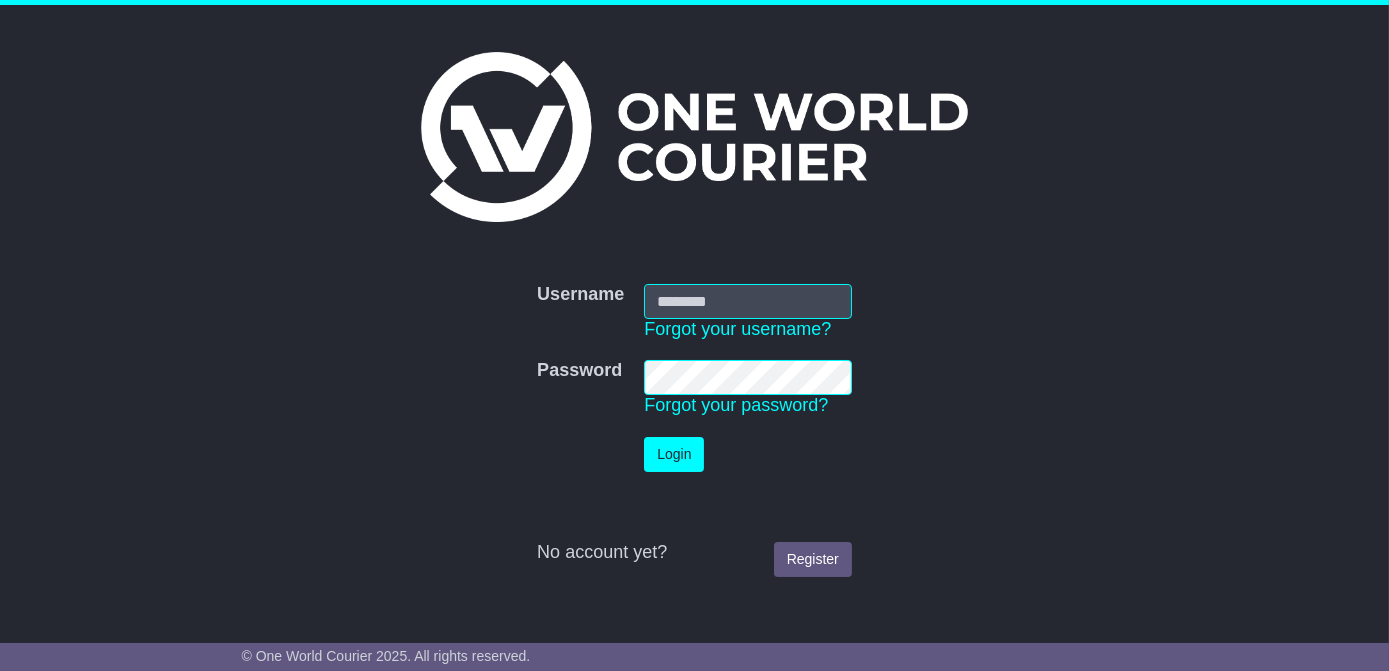 type on "**********" 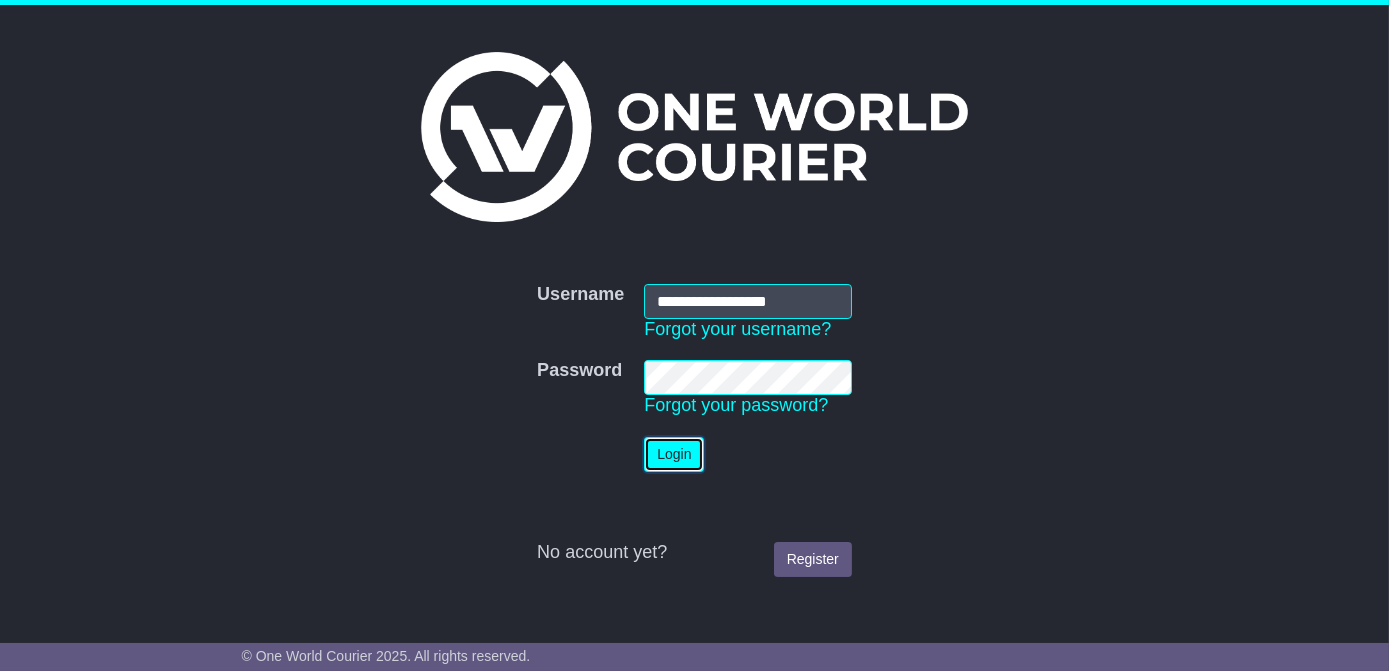 click on "Login" at bounding box center [674, 454] 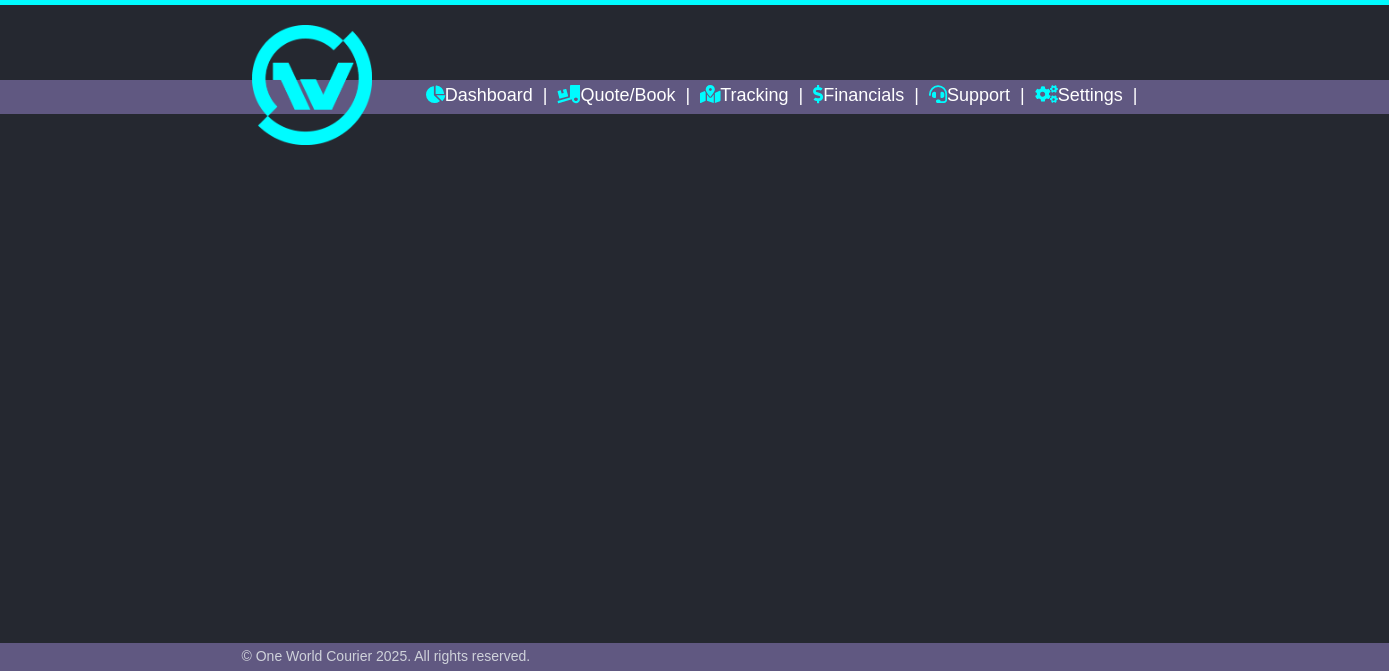scroll, scrollTop: 0, scrollLeft: 0, axis: both 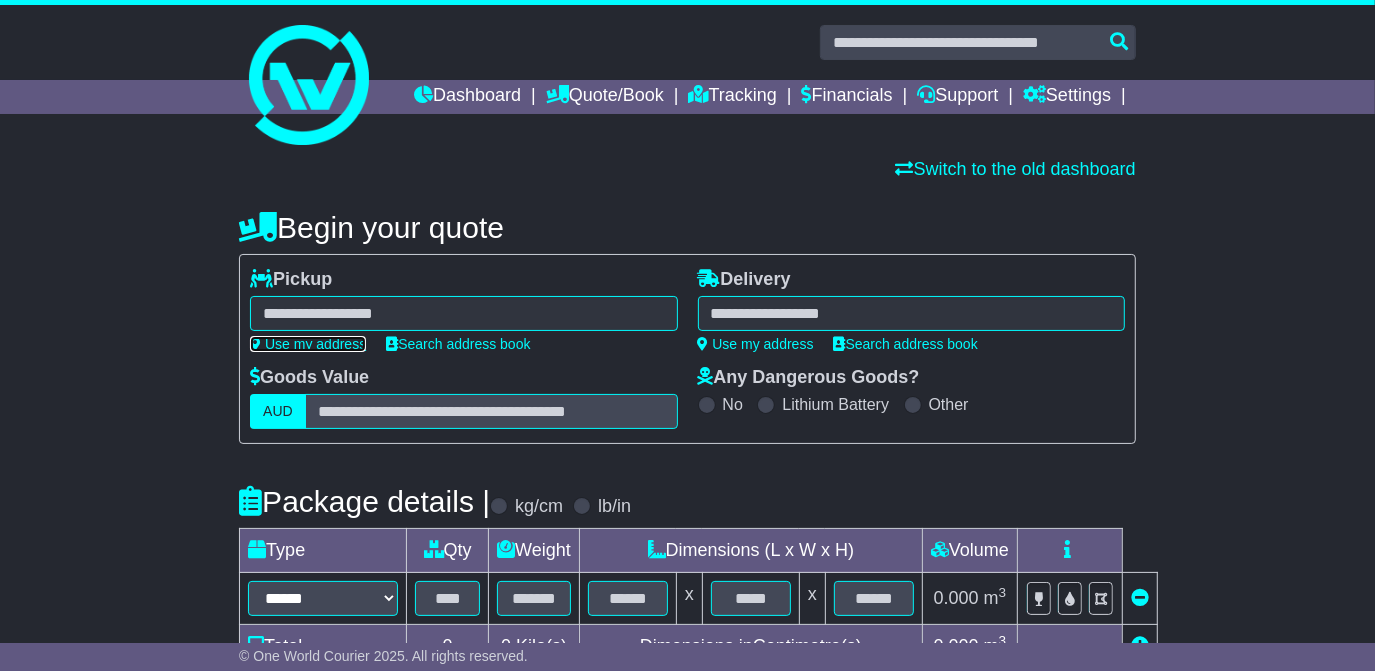 click on "Use my address" at bounding box center [308, 344] 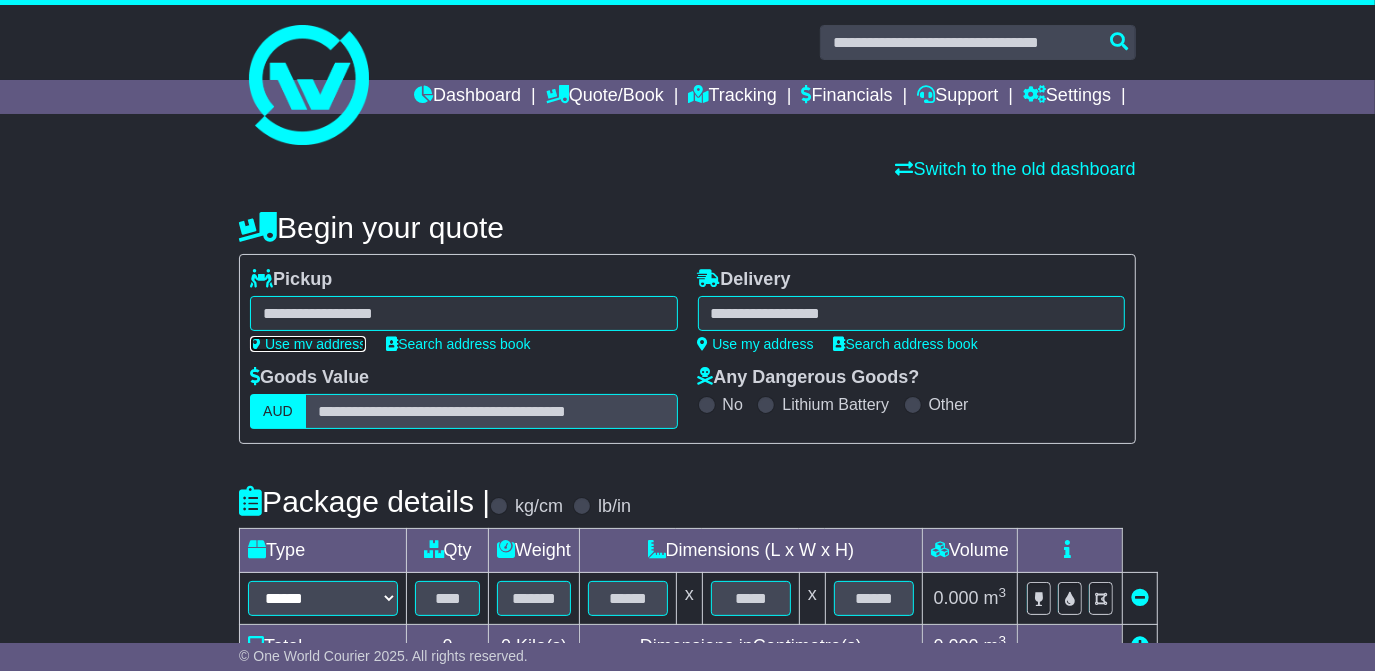 type on "**********" 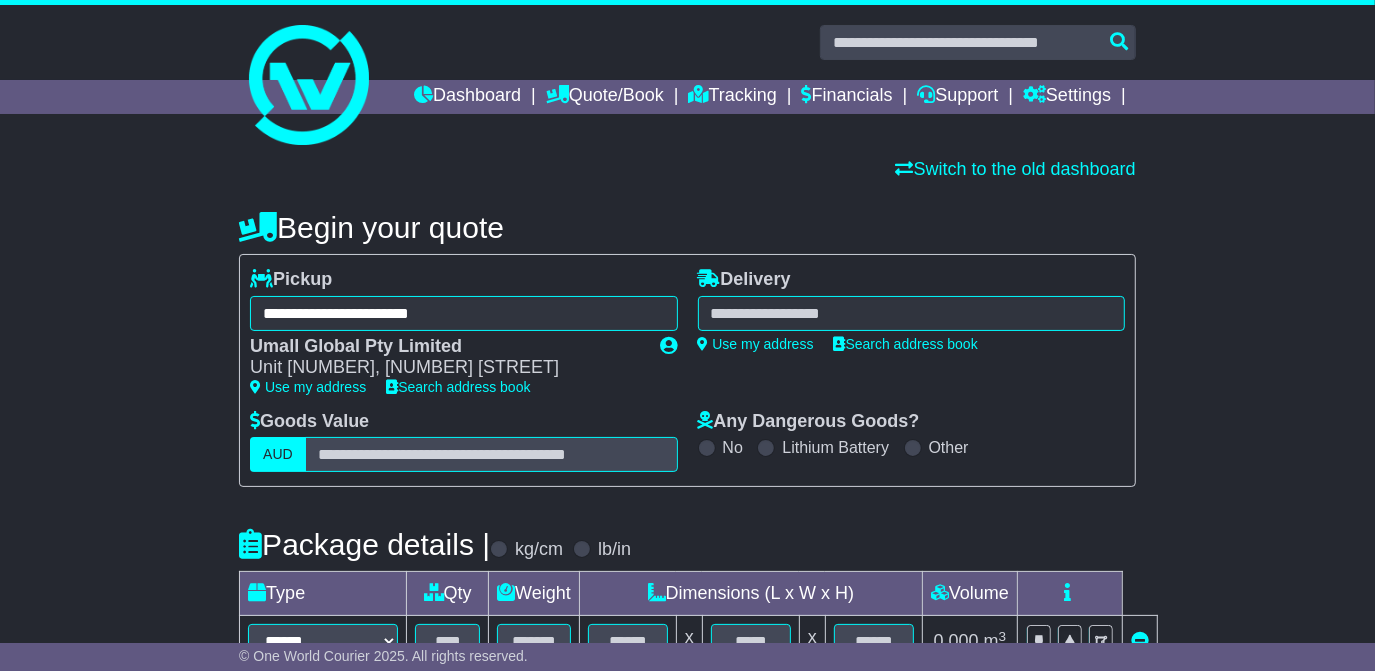 click at bounding box center (911, 313) 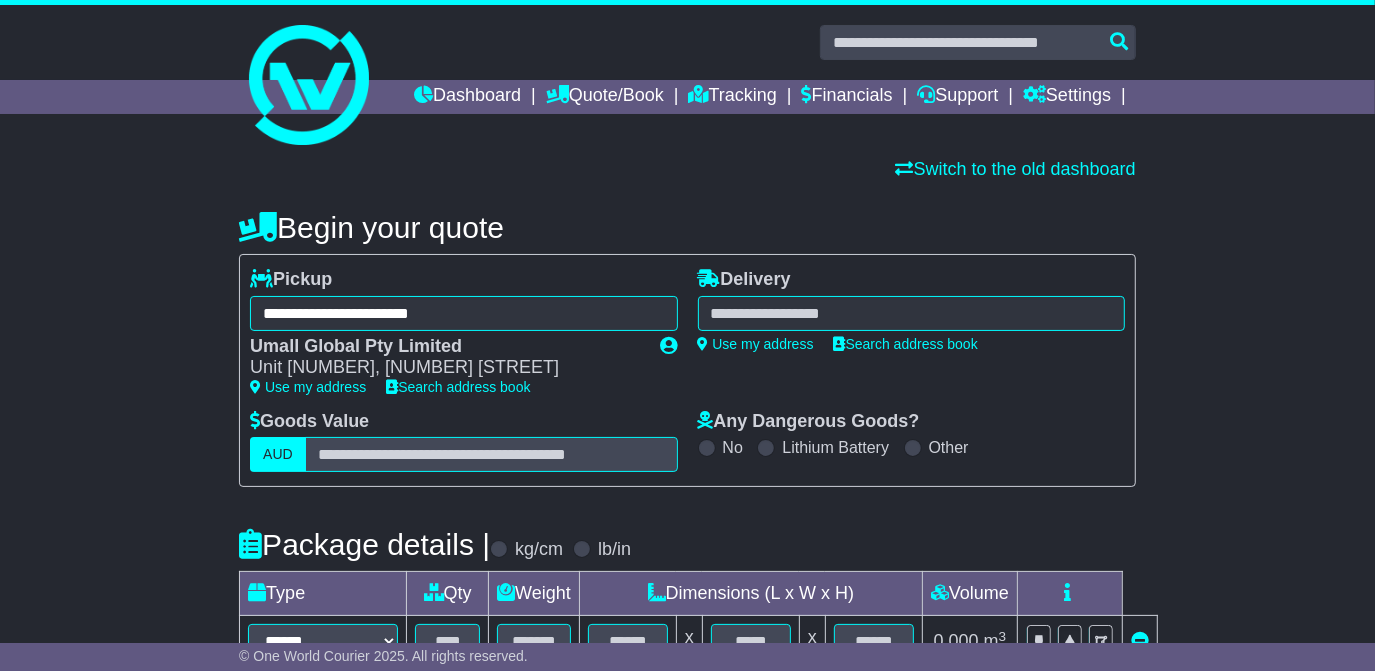 click at bounding box center [911, 313] 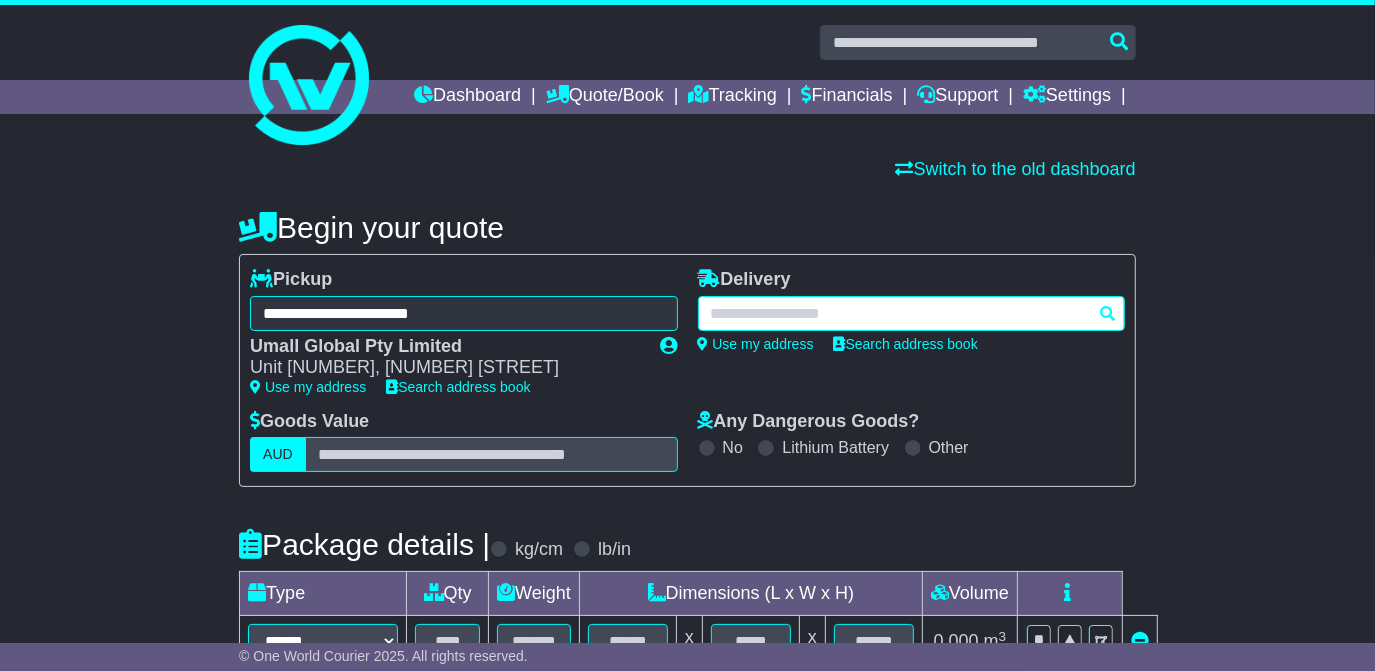 paste on "********" 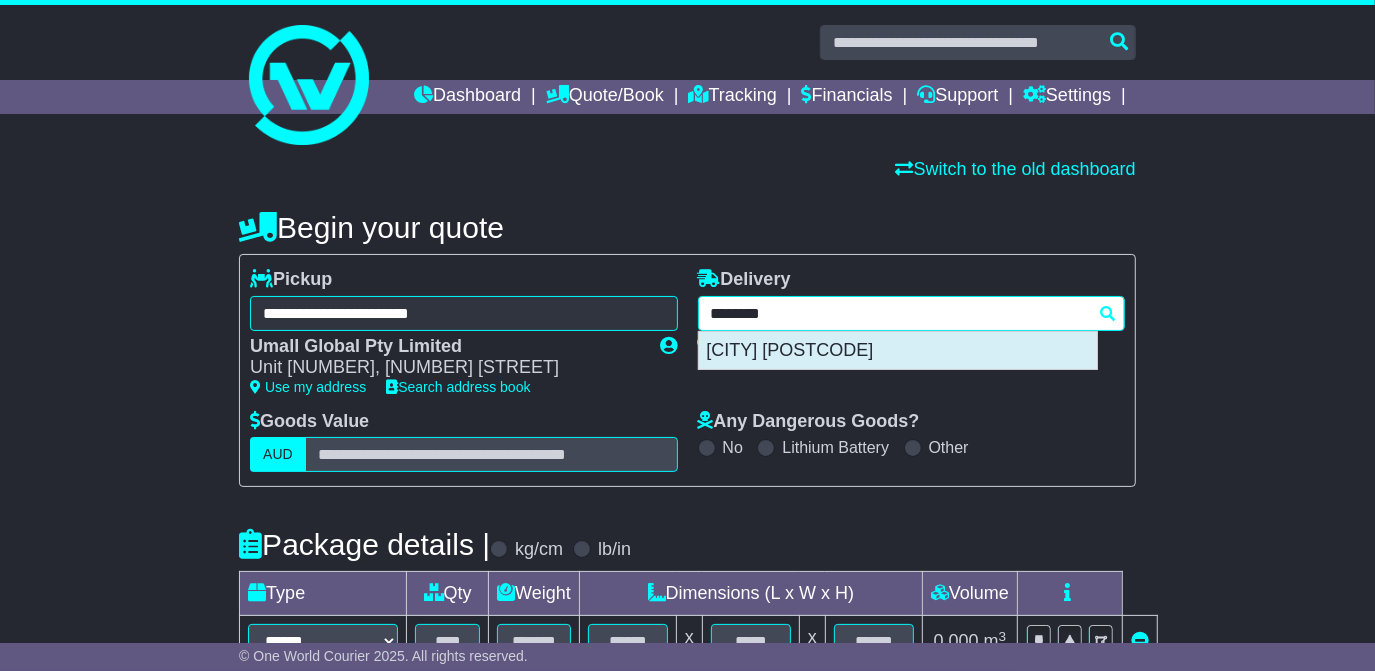 click on "[CITY] [POSTCODE]" at bounding box center (898, 351) 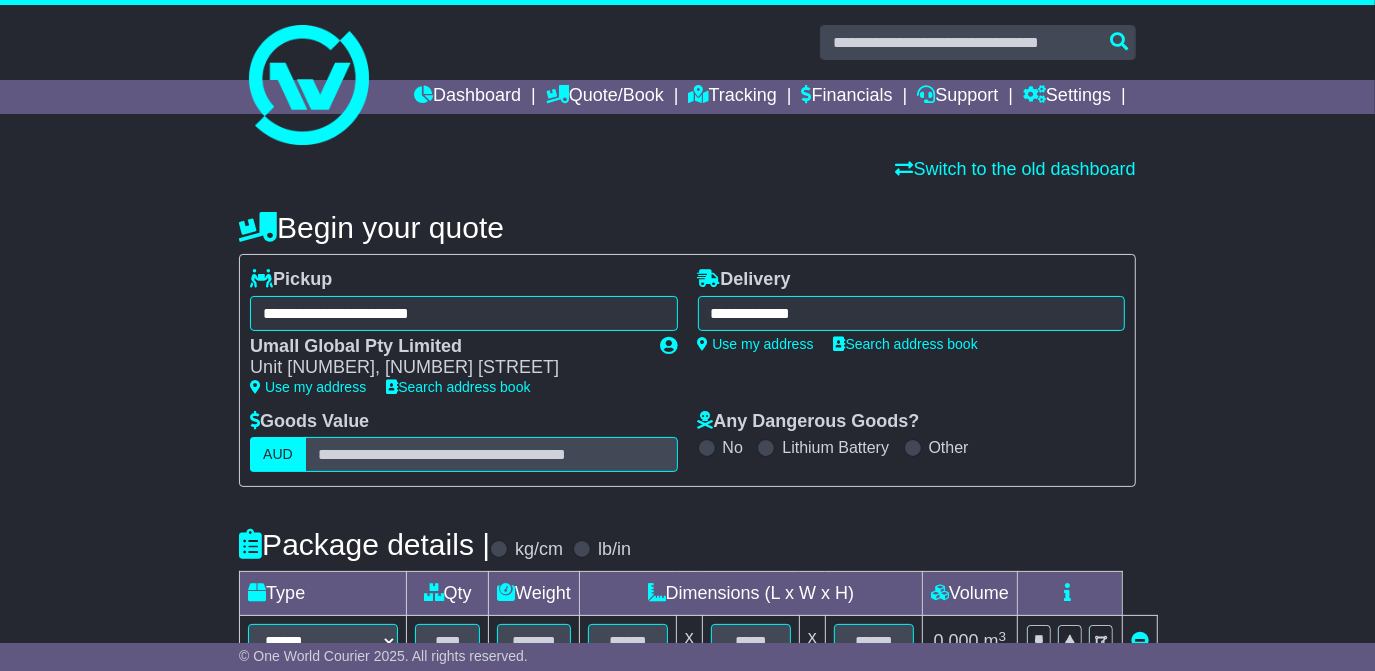 type on "**********" 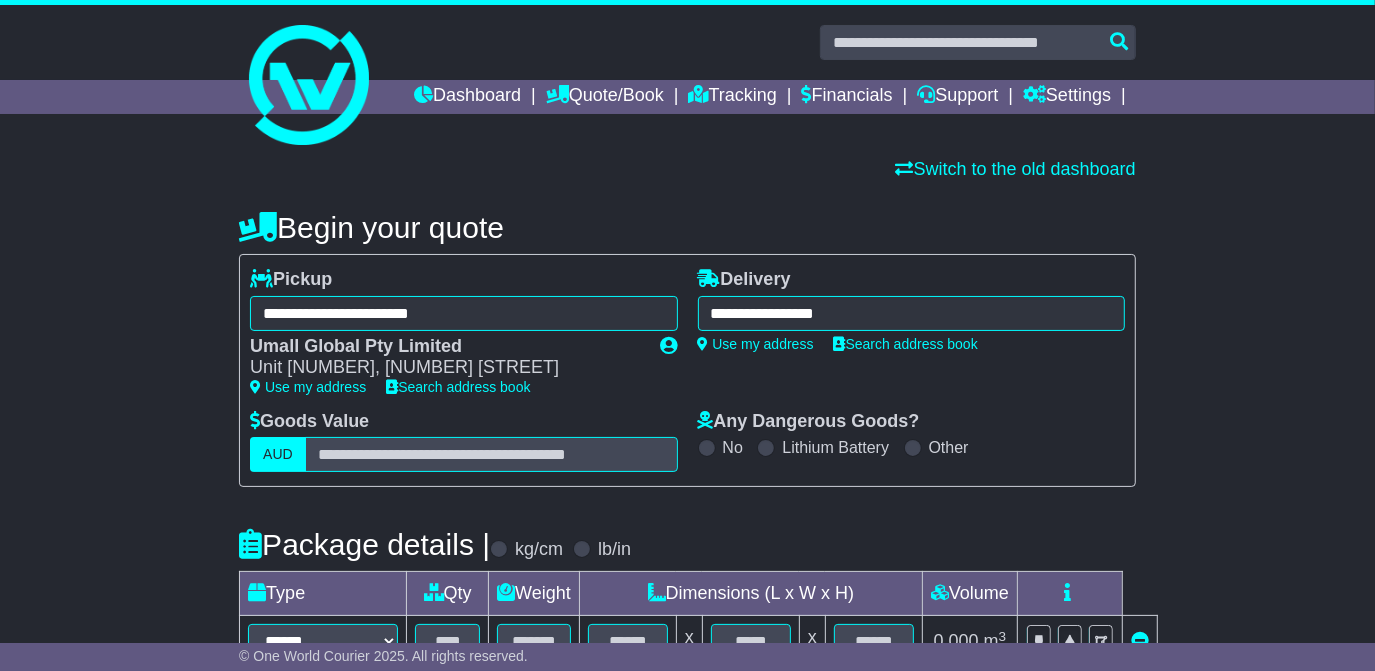 scroll, scrollTop: 181, scrollLeft: 0, axis: vertical 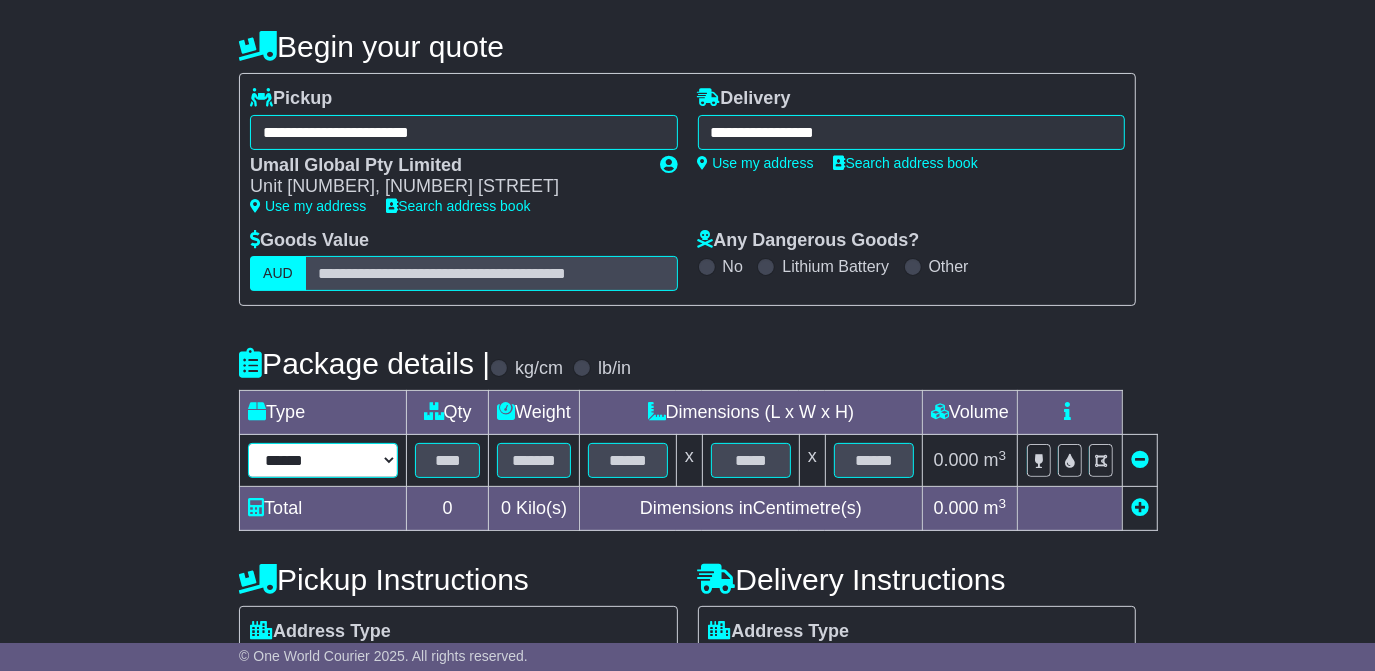 click on "****** ****** *** ******** ***** **** **** ****** *** *******" at bounding box center (323, 460) 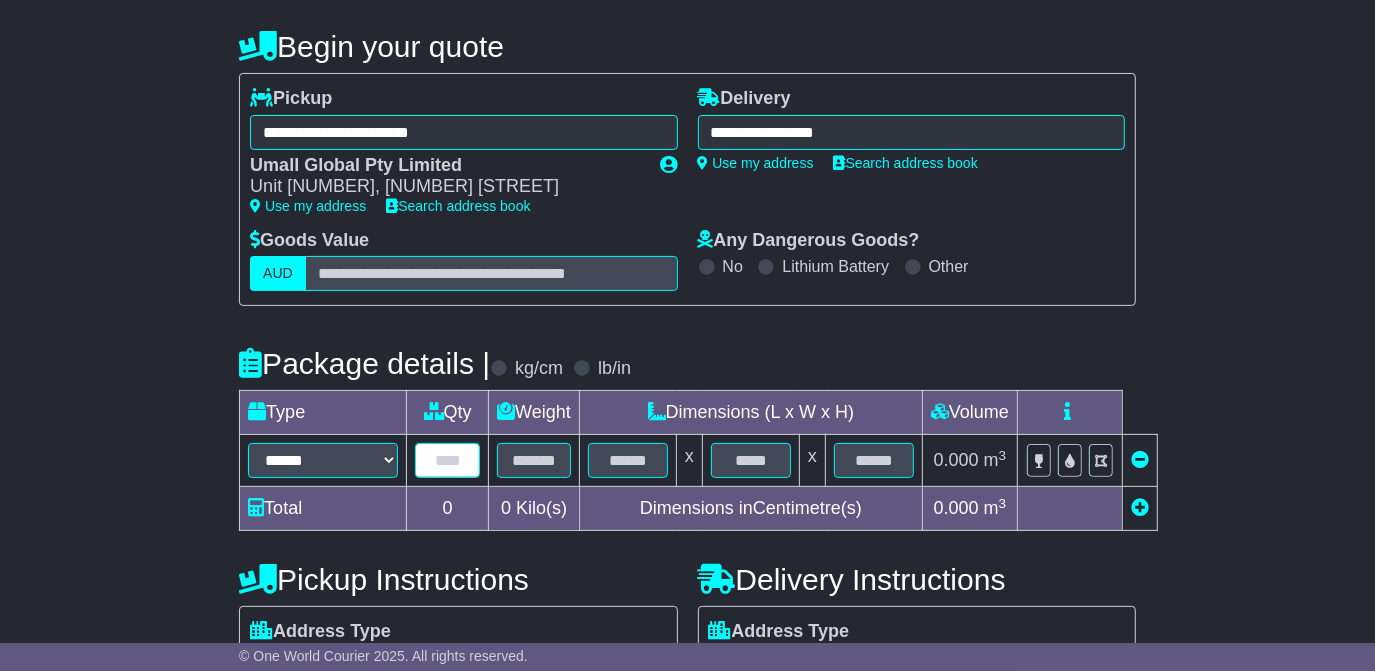 click at bounding box center (447, 460) 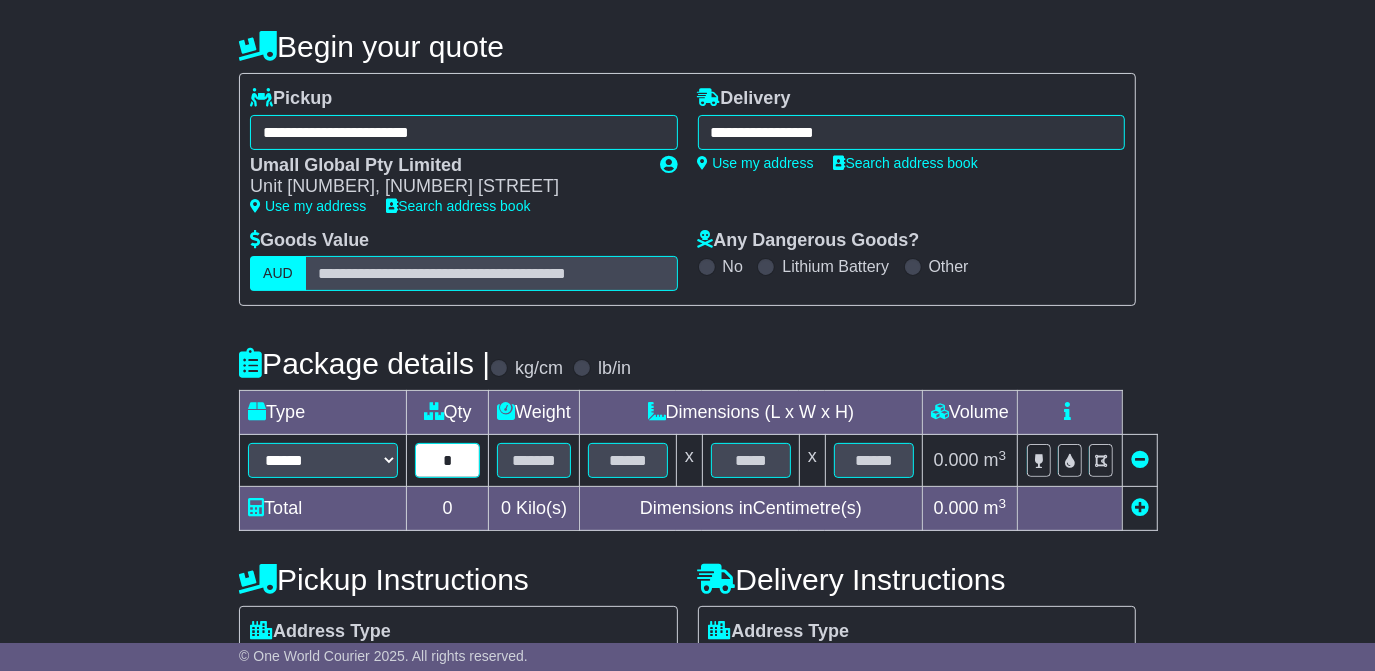 type on "*" 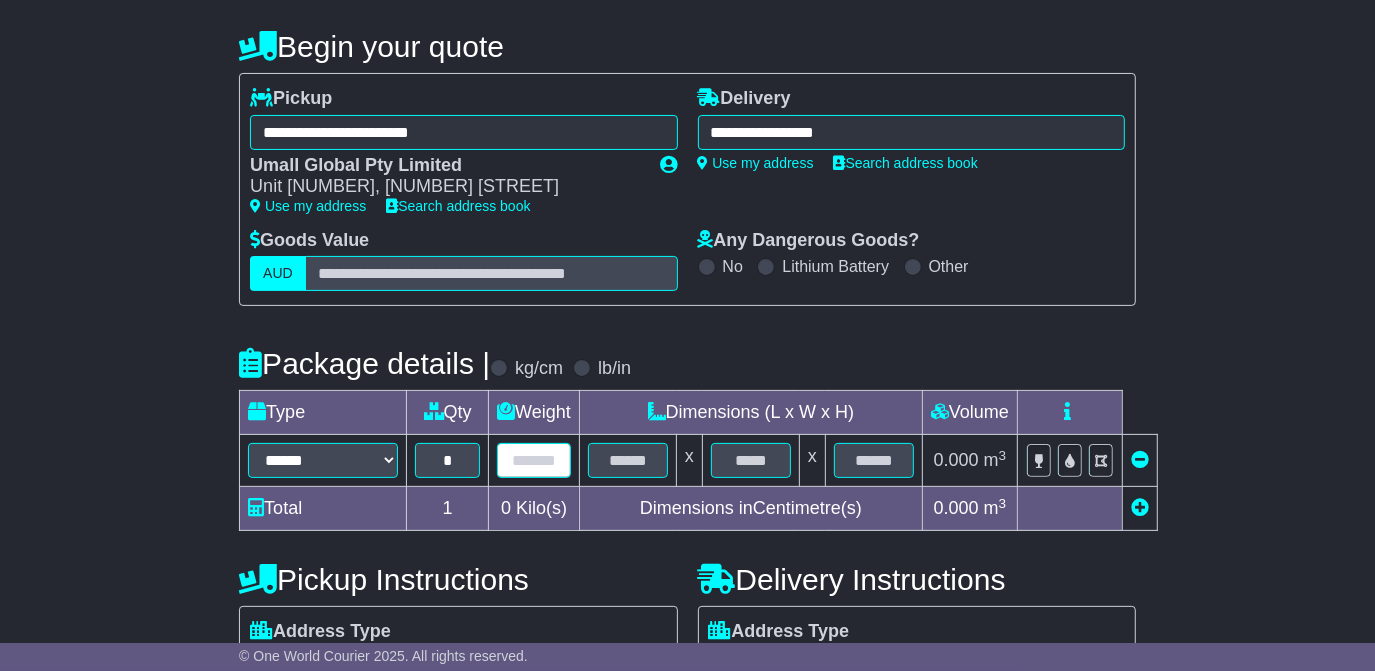 click at bounding box center (534, 460) 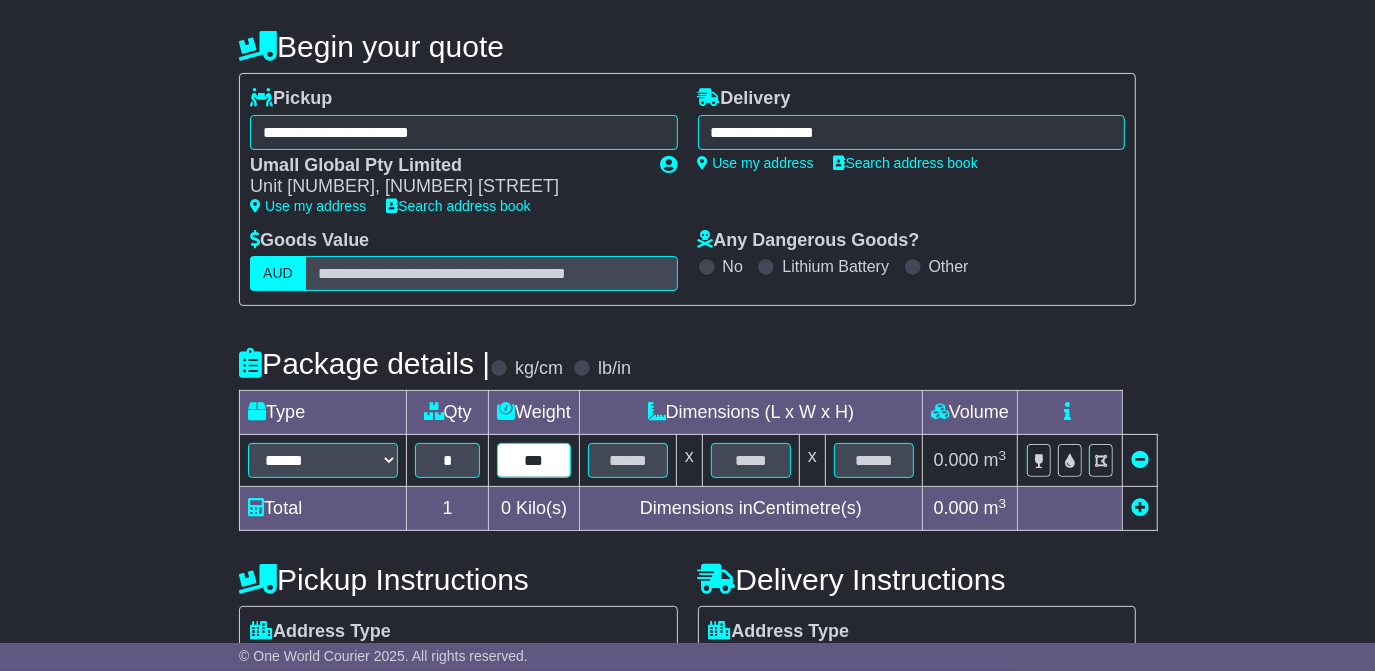 type on "***" 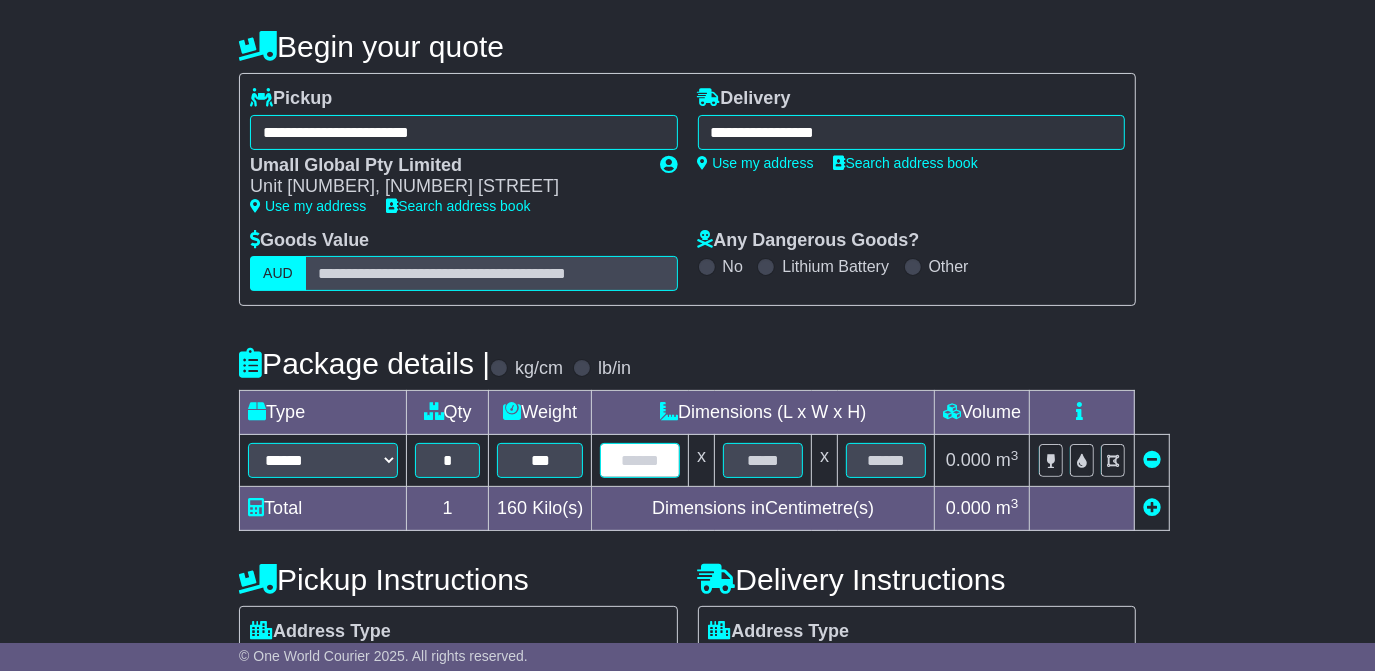 click at bounding box center [640, 460] 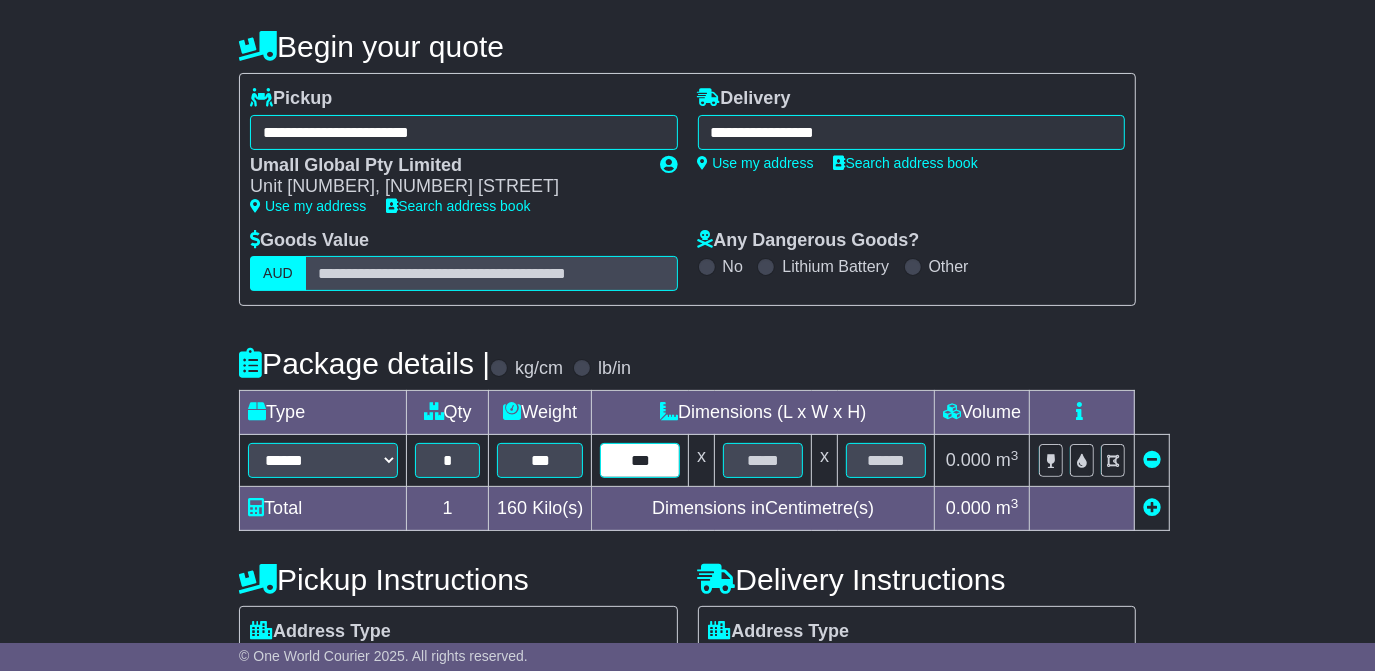 type on "***" 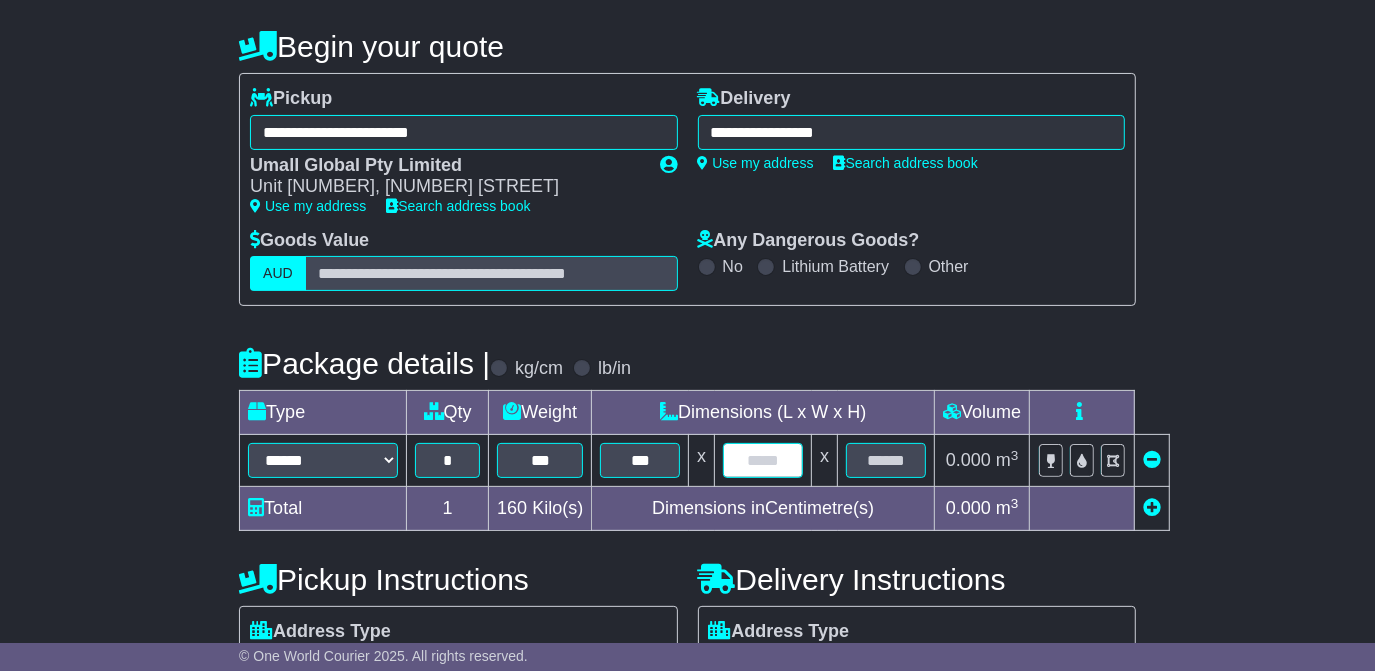 click at bounding box center (763, 460) 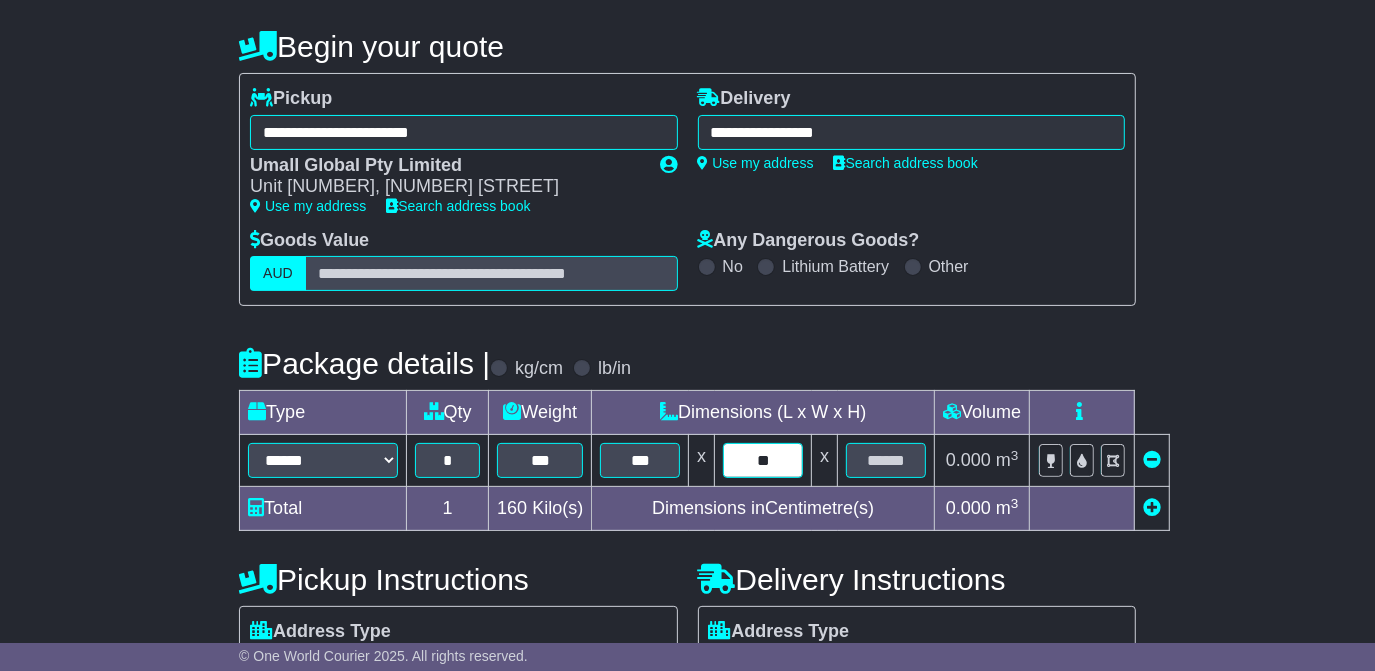 type on "**" 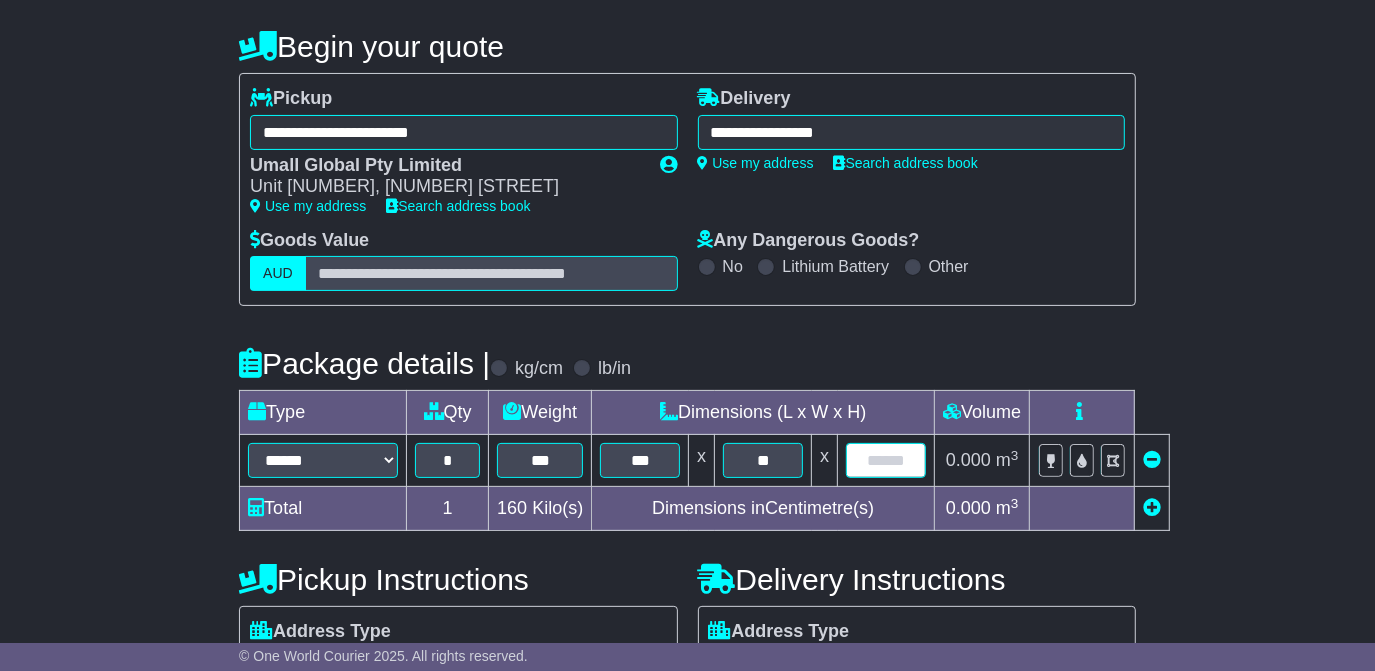 click at bounding box center [886, 460] 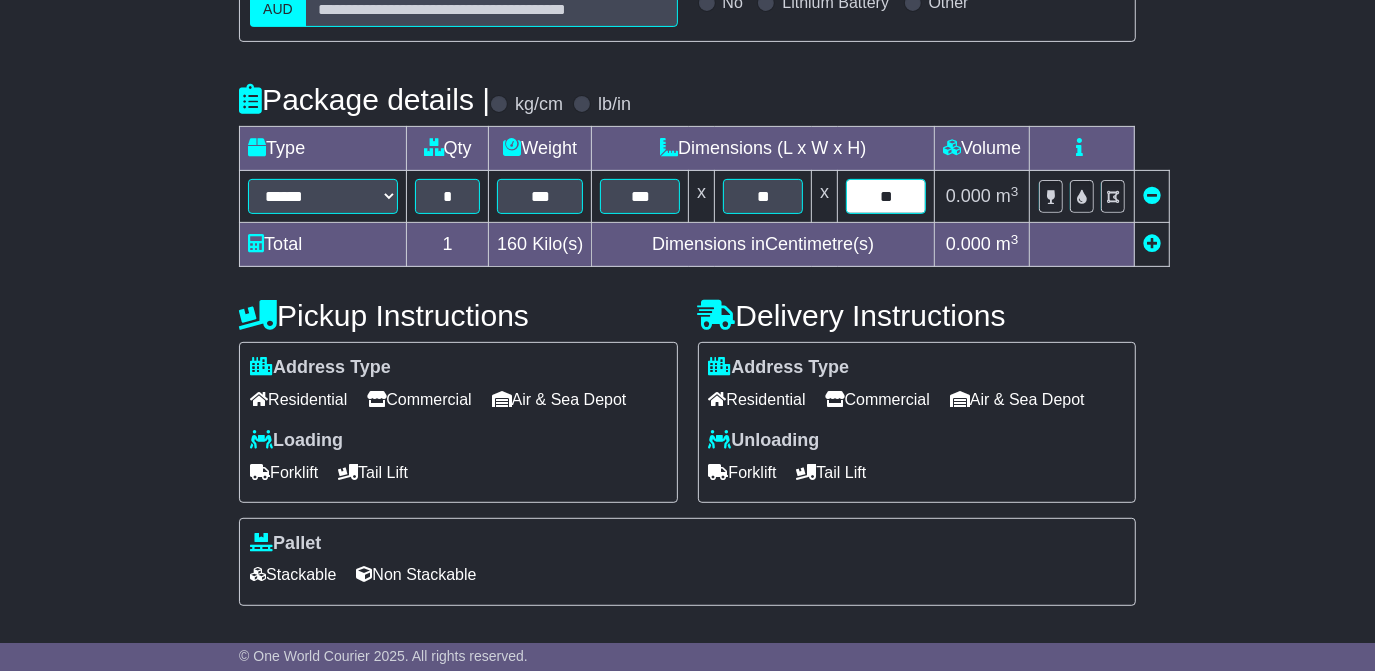 scroll, scrollTop: 454, scrollLeft: 0, axis: vertical 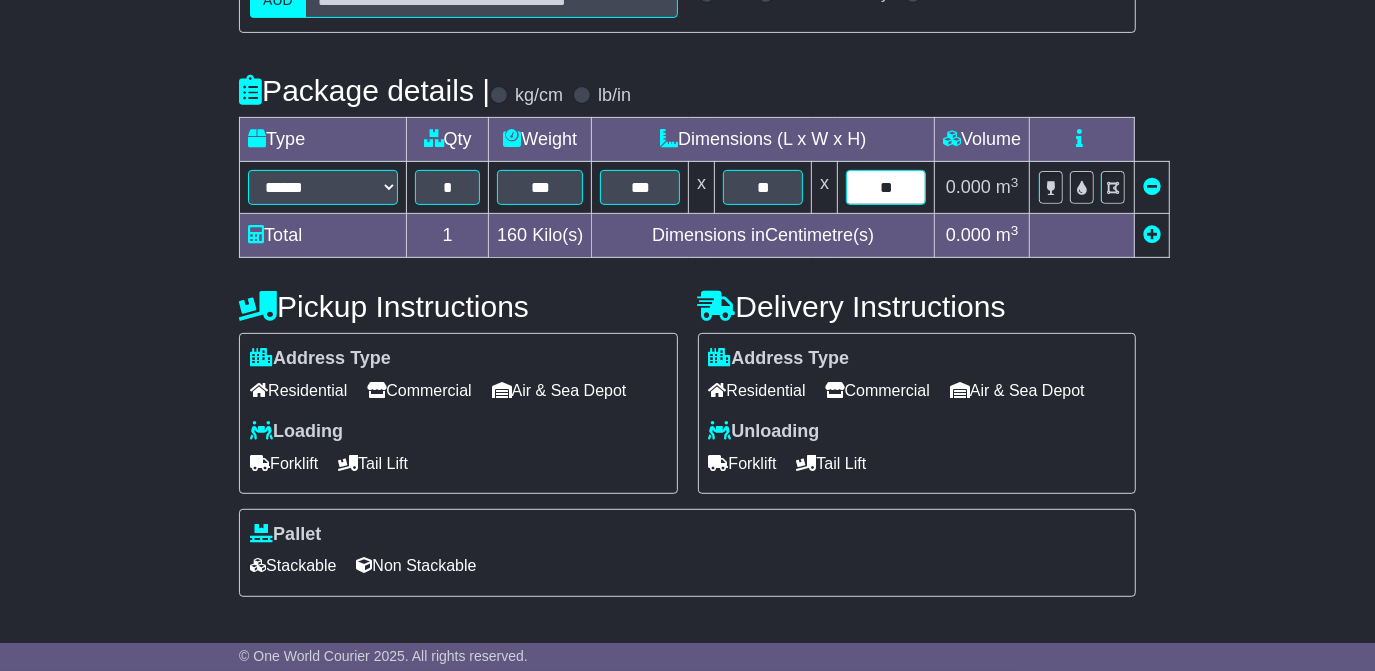 type on "**" 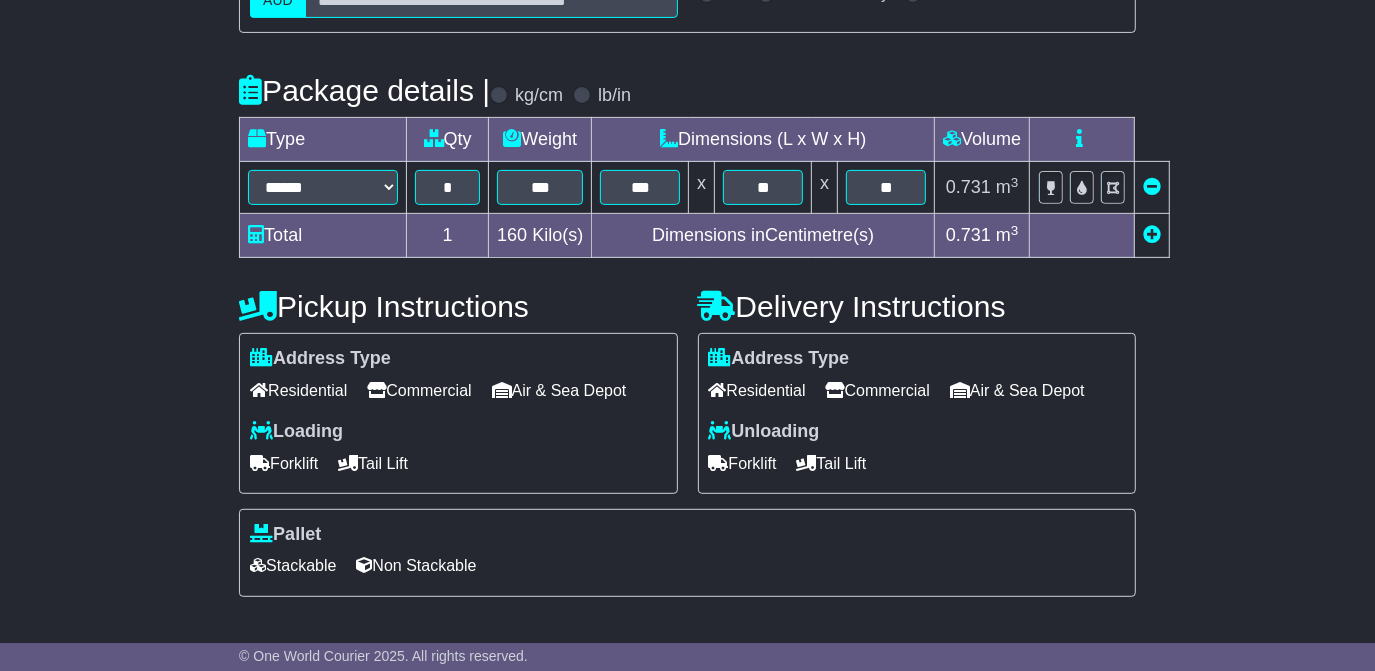 click on "Forklift" at bounding box center (284, 463) 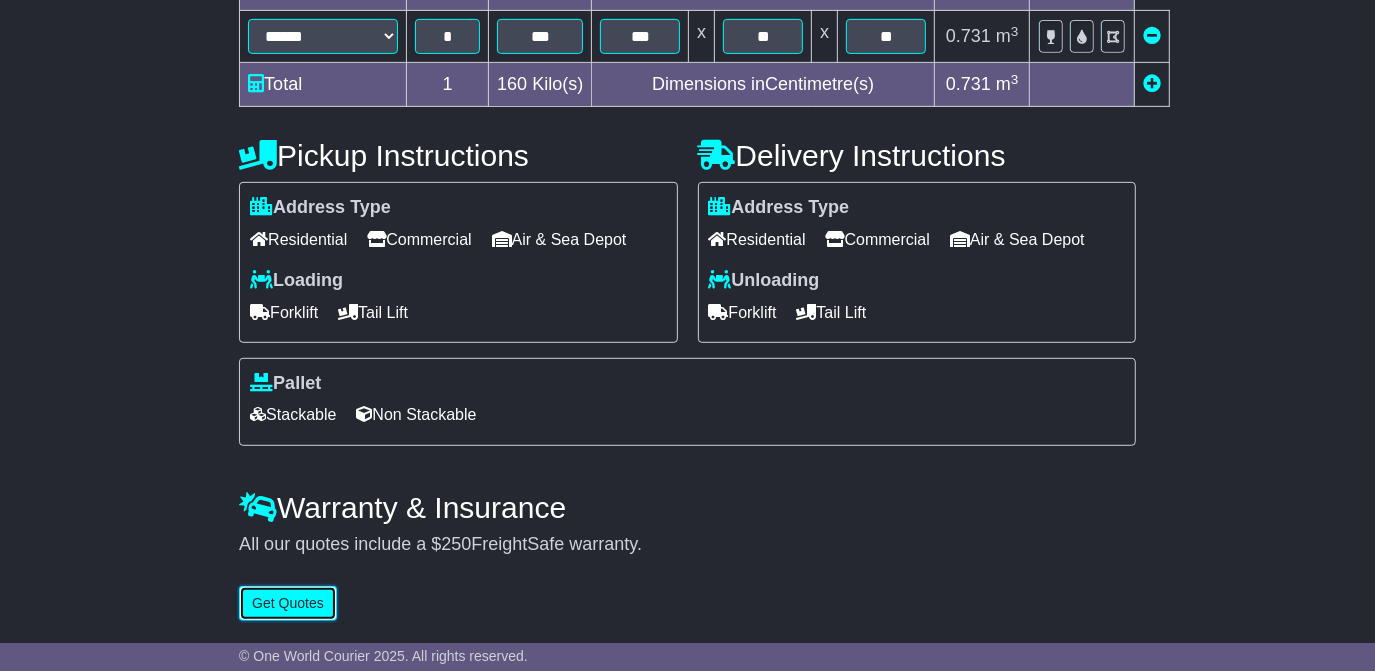 click on "Get Quotes" at bounding box center [288, 603] 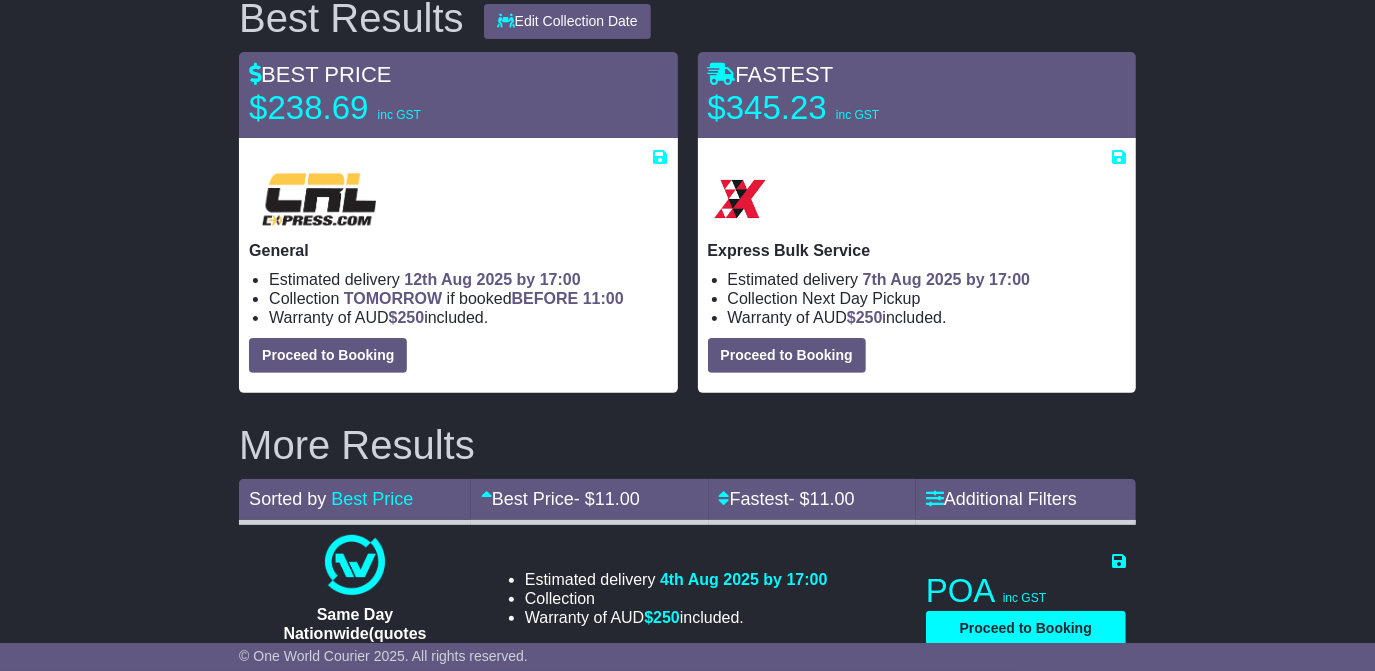 scroll, scrollTop: 0, scrollLeft: 0, axis: both 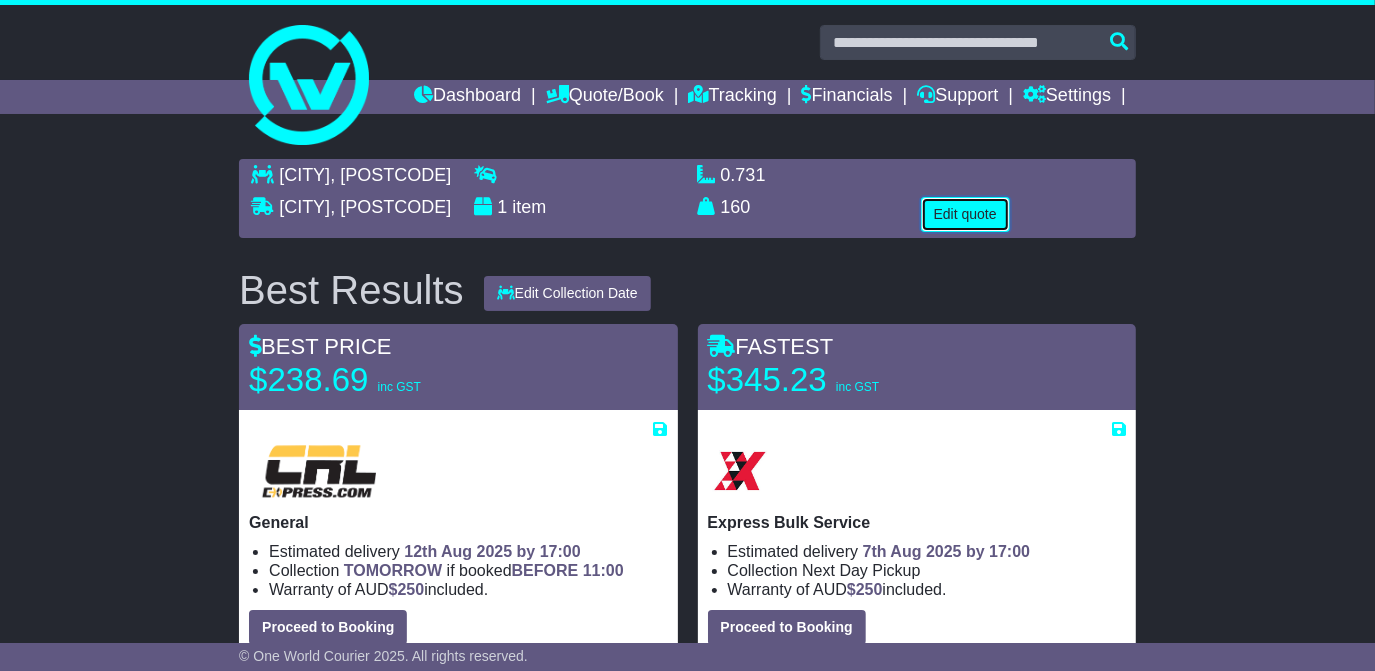 click on "Edit quote" at bounding box center (965, 214) 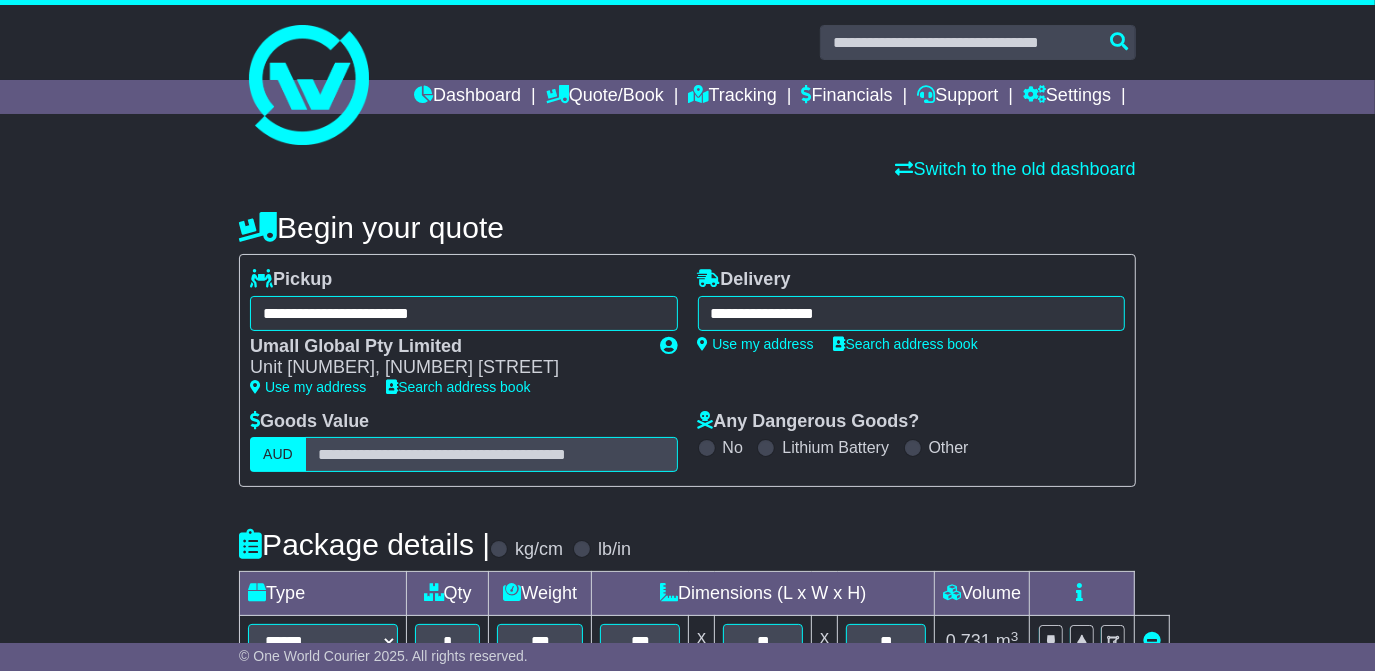 scroll, scrollTop: 454, scrollLeft: 0, axis: vertical 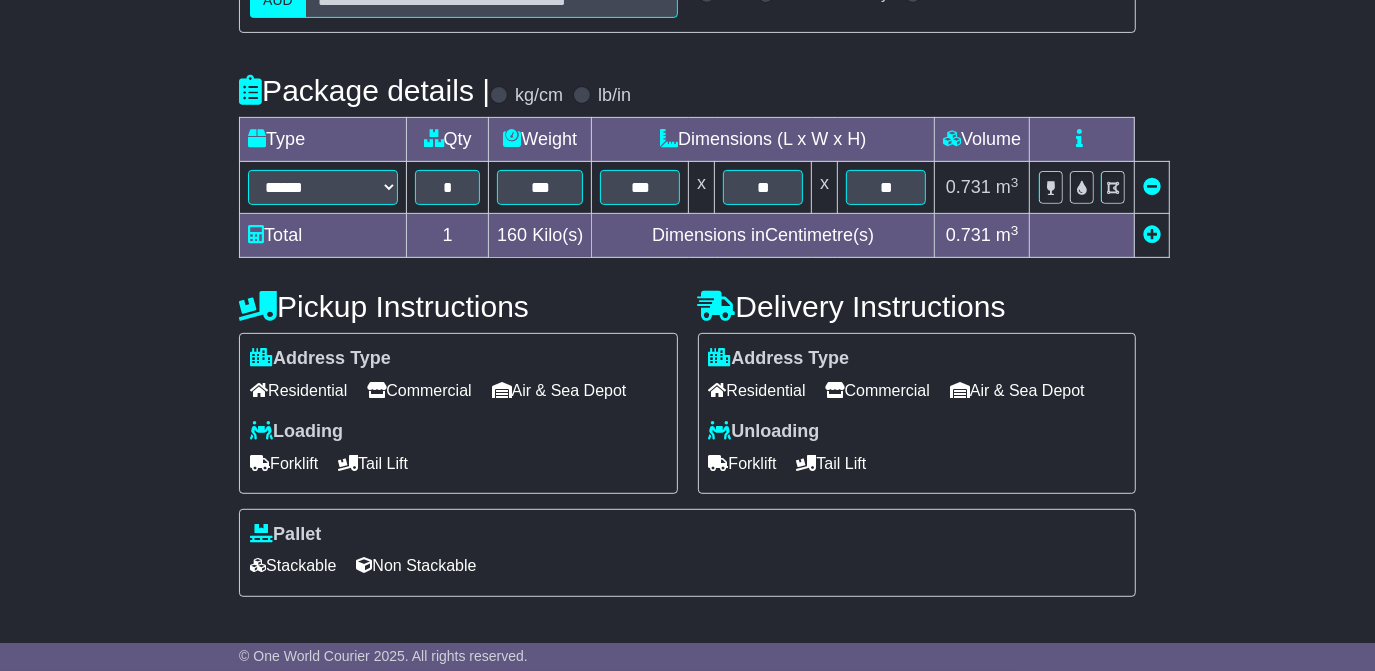 click on "Residential" at bounding box center (757, 390) 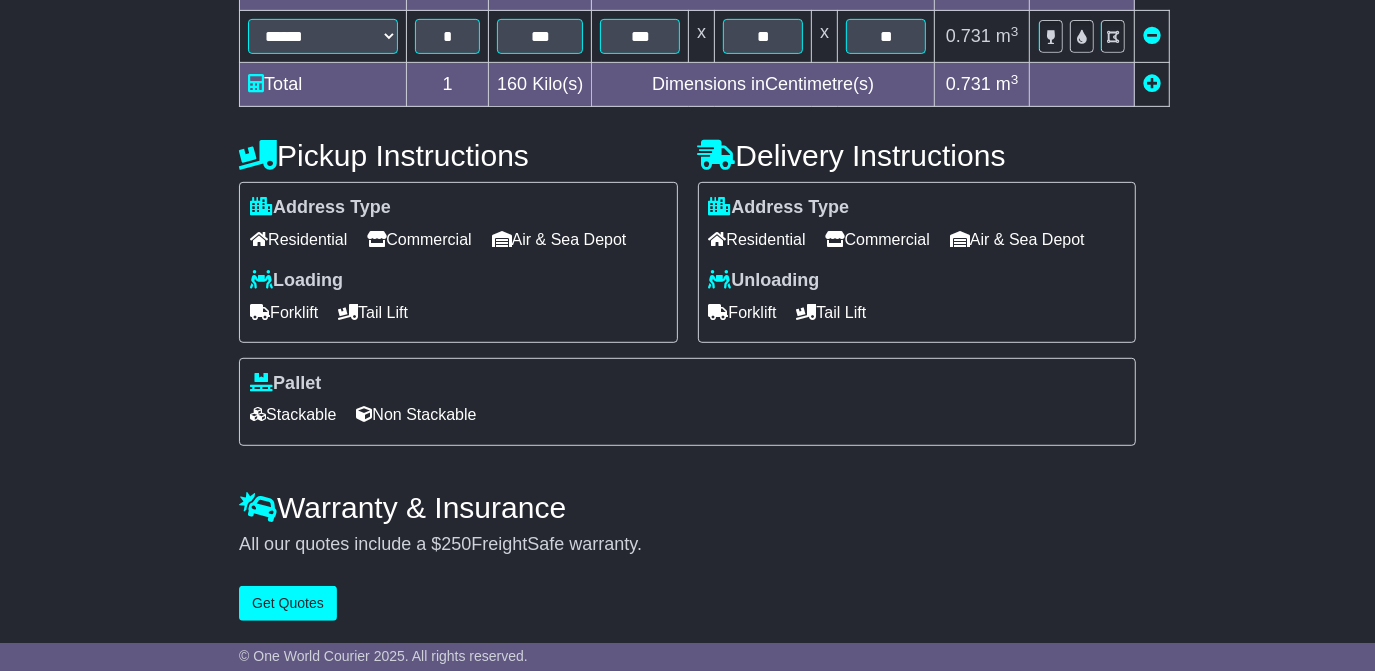 scroll, scrollTop: 605, scrollLeft: 0, axis: vertical 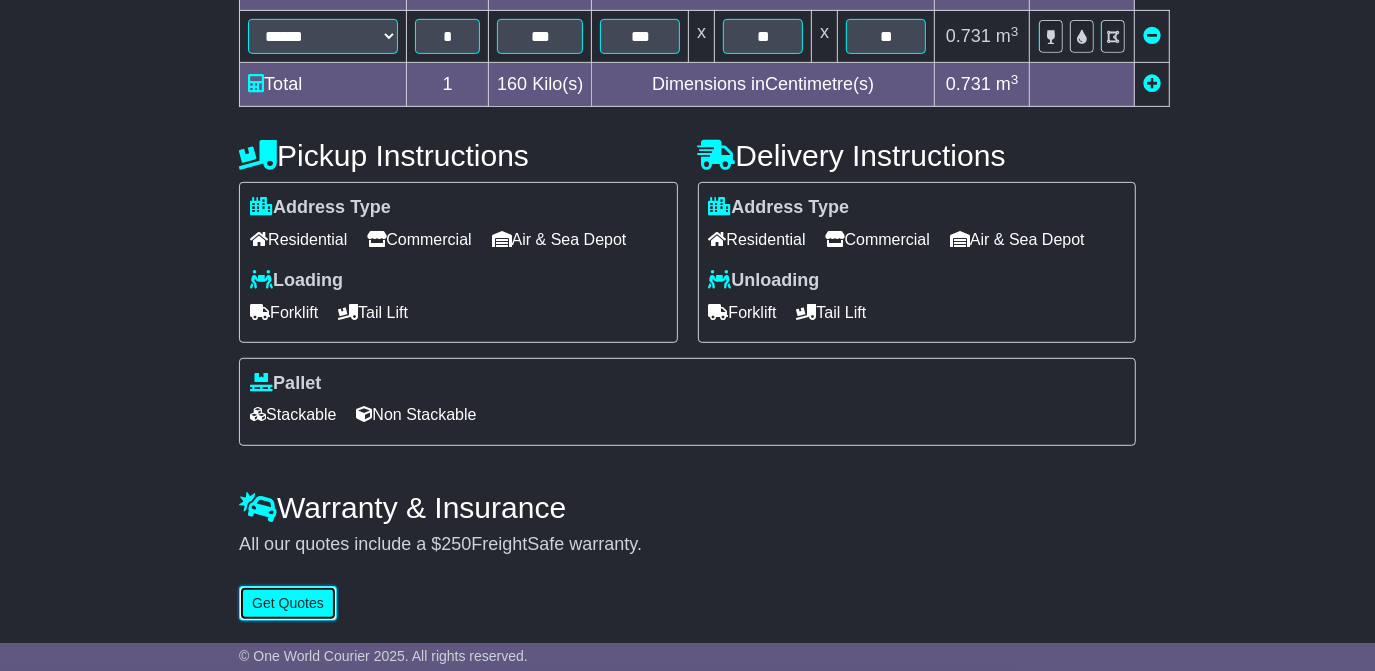 click on "Get Quotes" at bounding box center (288, 603) 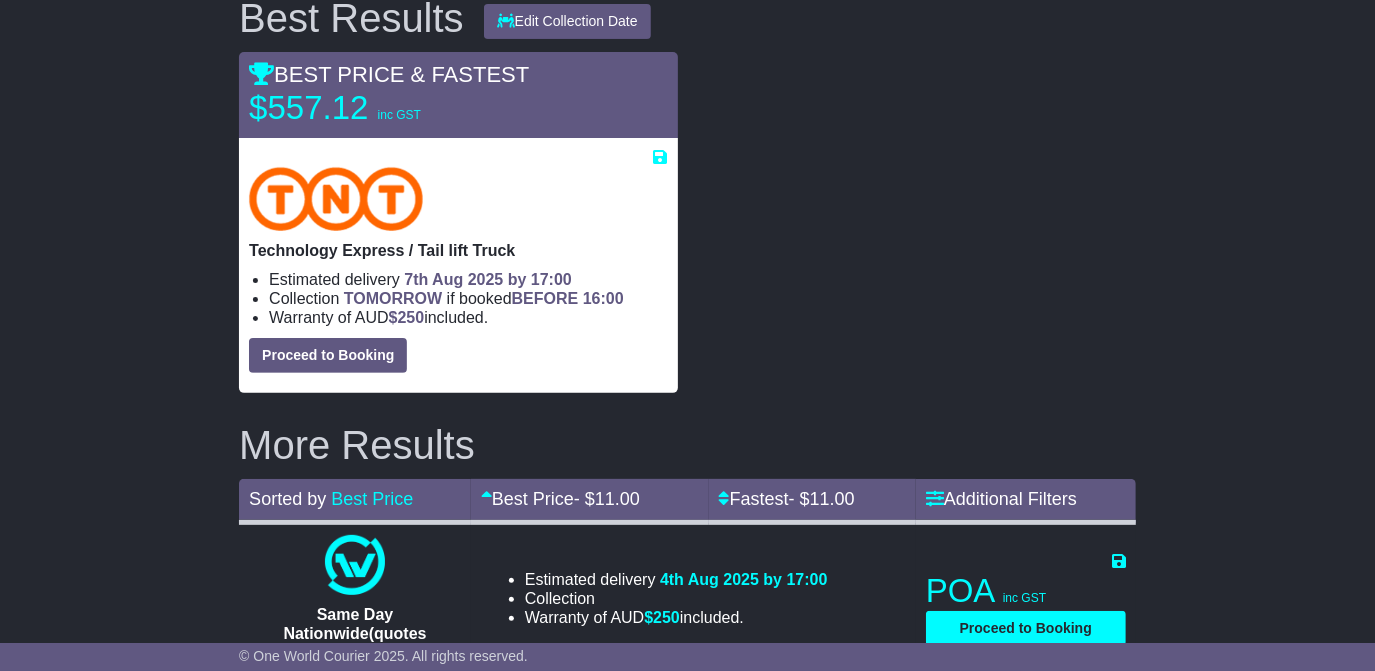 scroll, scrollTop: 0, scrollLeft: 0, axis: both 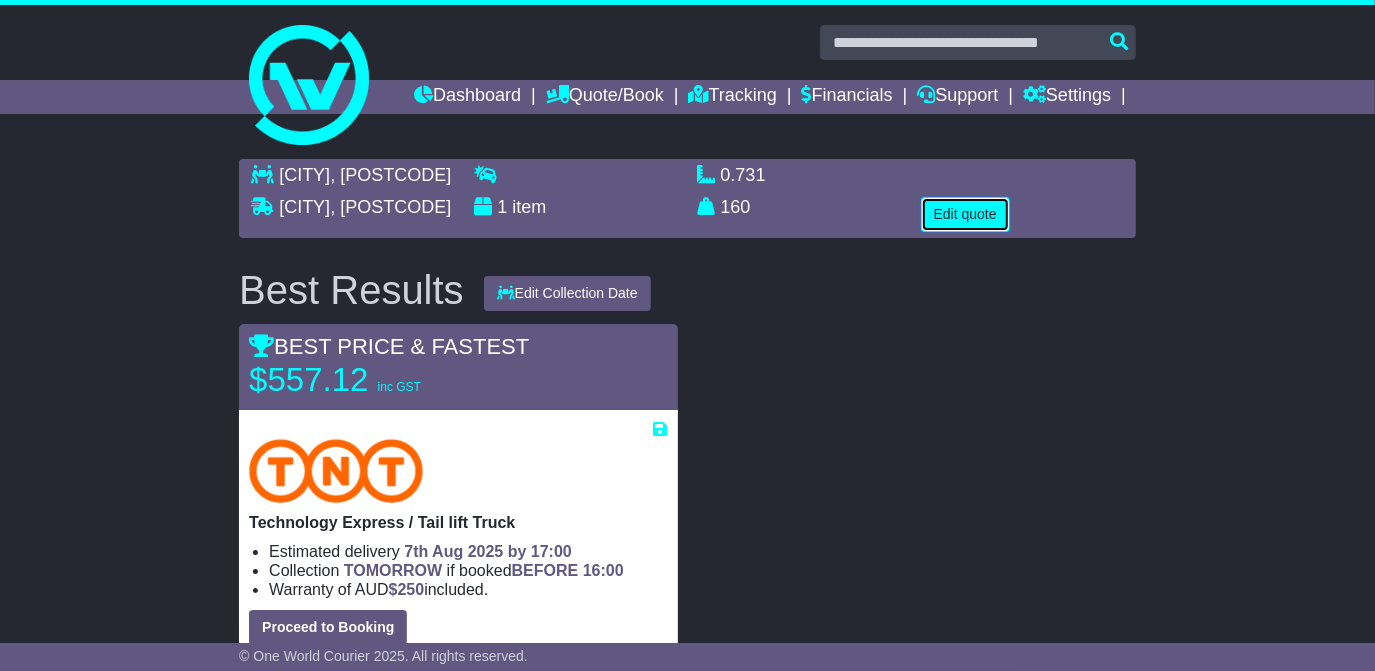 click on "Edit quote" at bounding box center [965, 214] 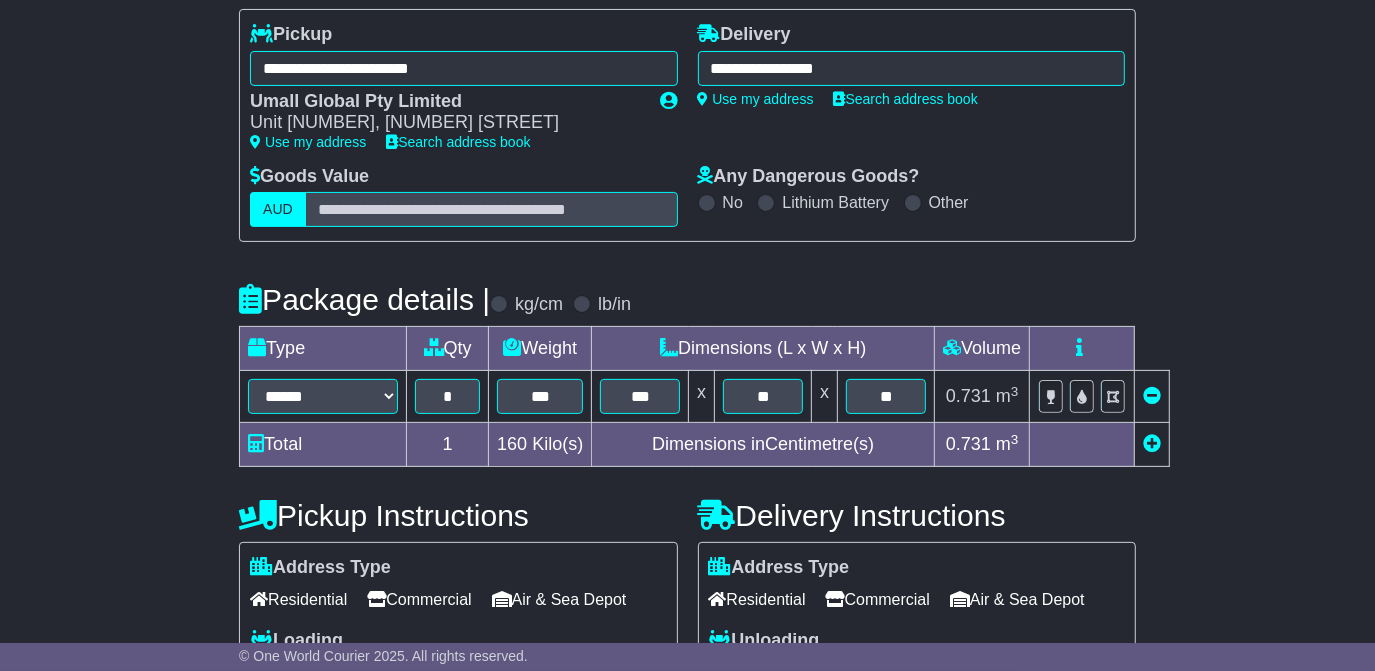 scroll, scrollTop: 272, scrollLeft: 0, axis: vertical 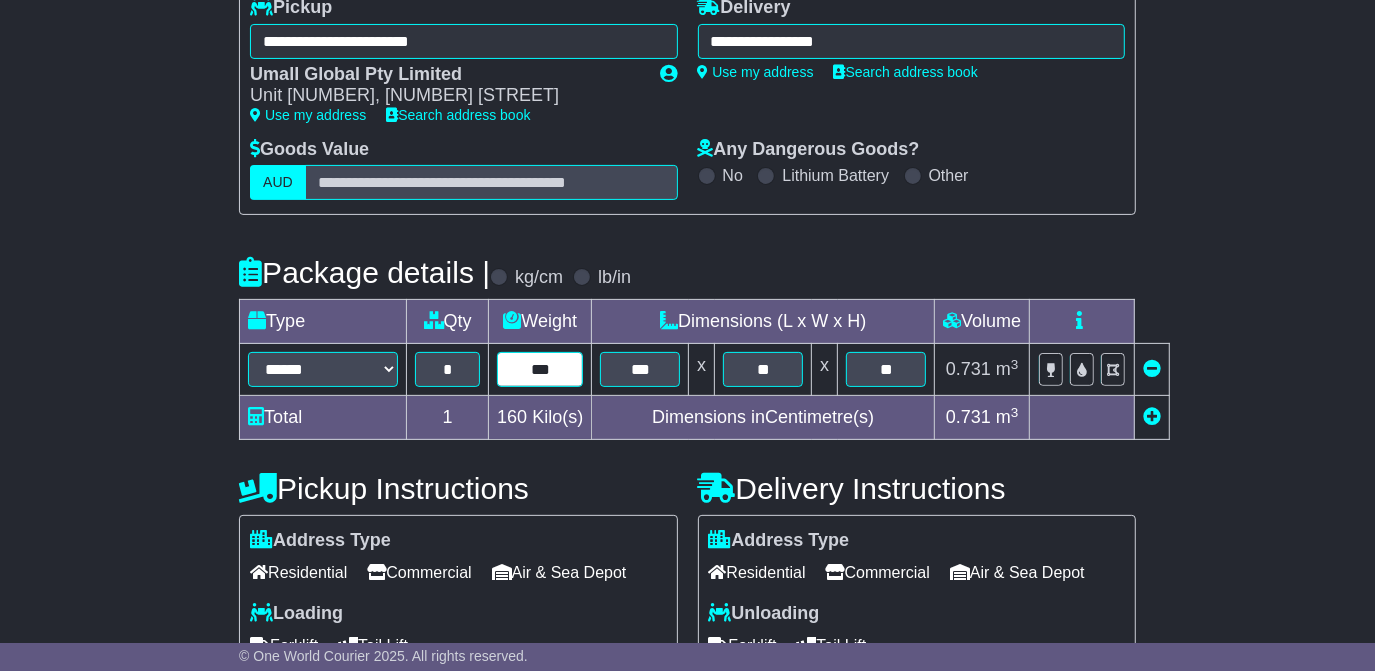 click on "***" at bounding box center (540, 369) 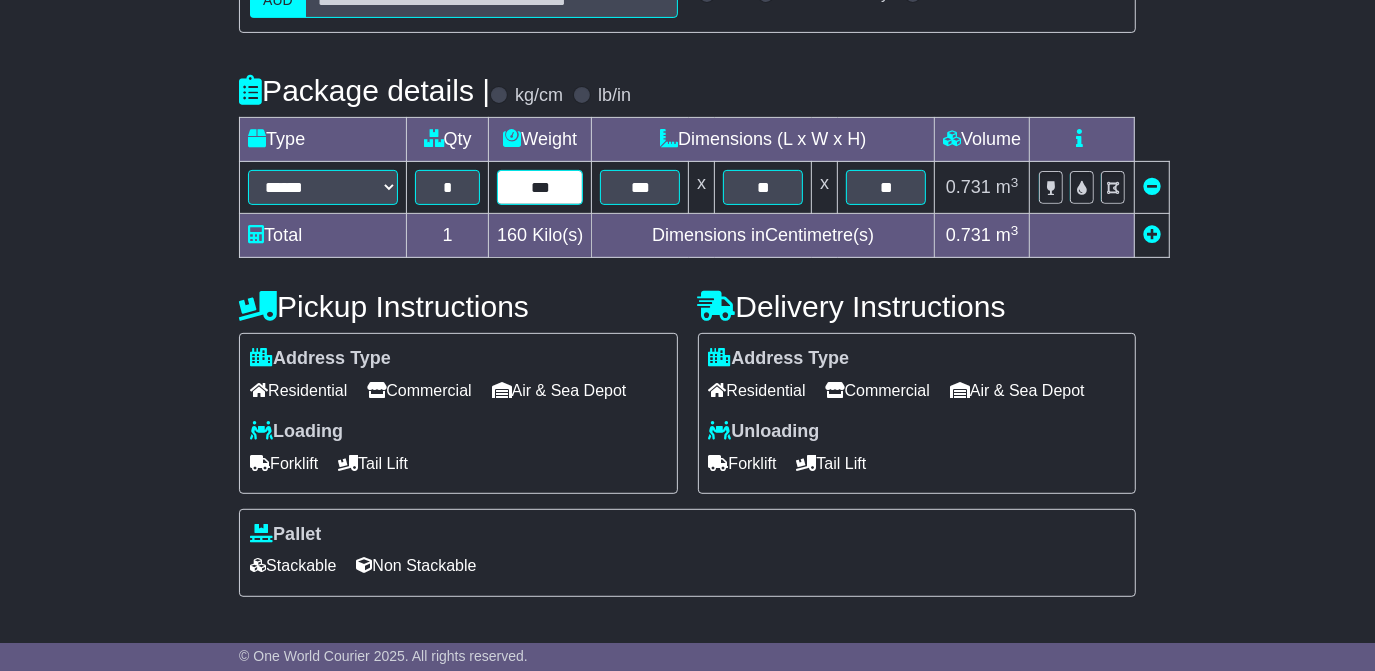 scroll, scrollTop: 605, scrollLeft: 0, axis: vertical 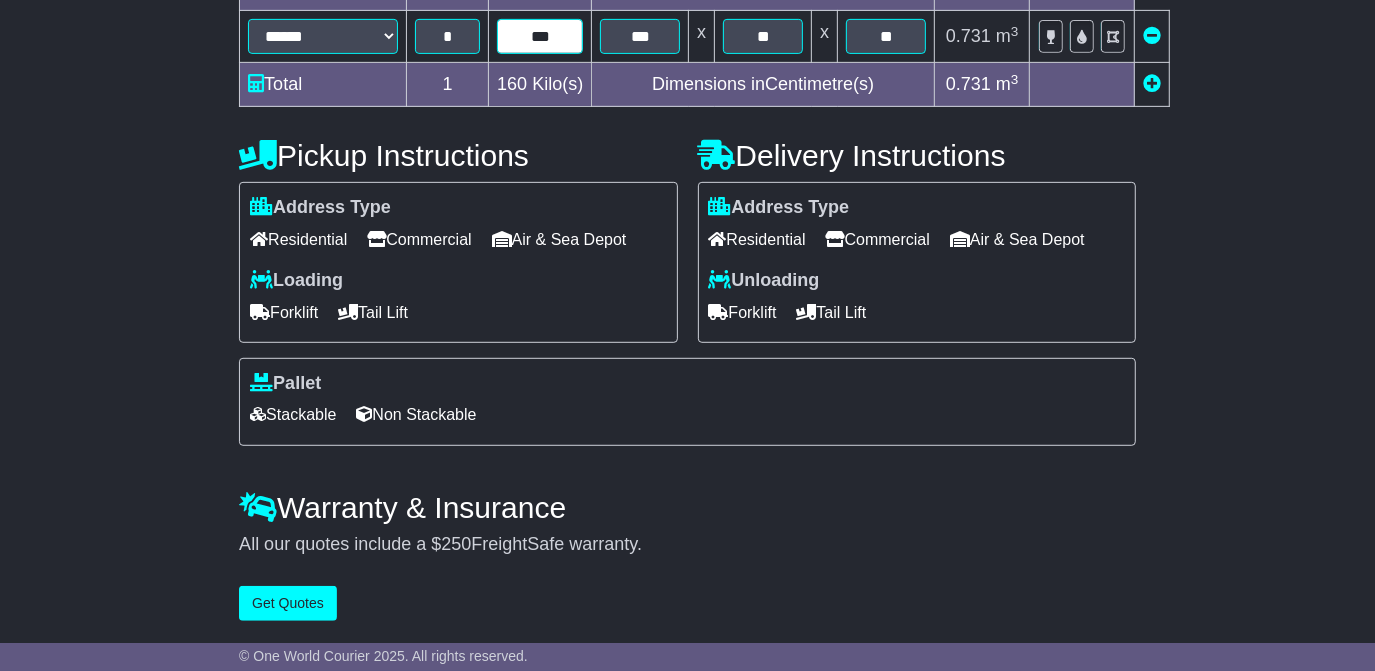 type on "***" 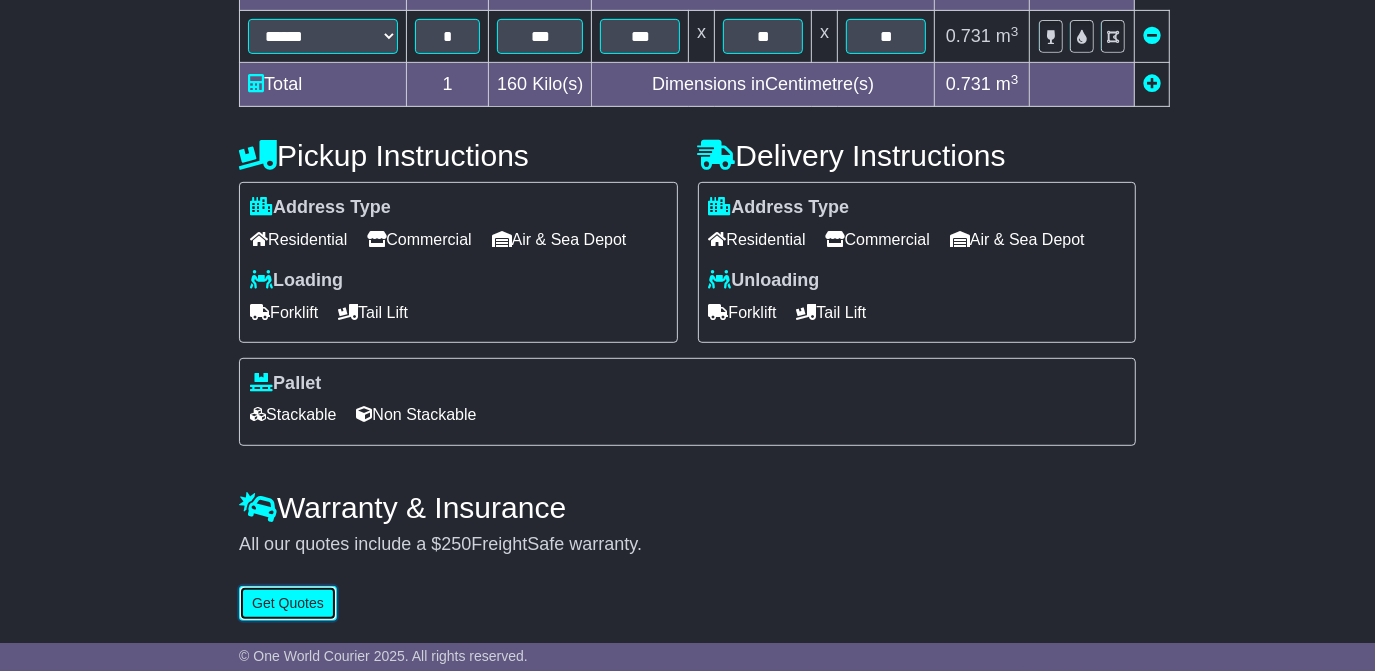 click on "Get Quotes" at bounding box center (288, 603) 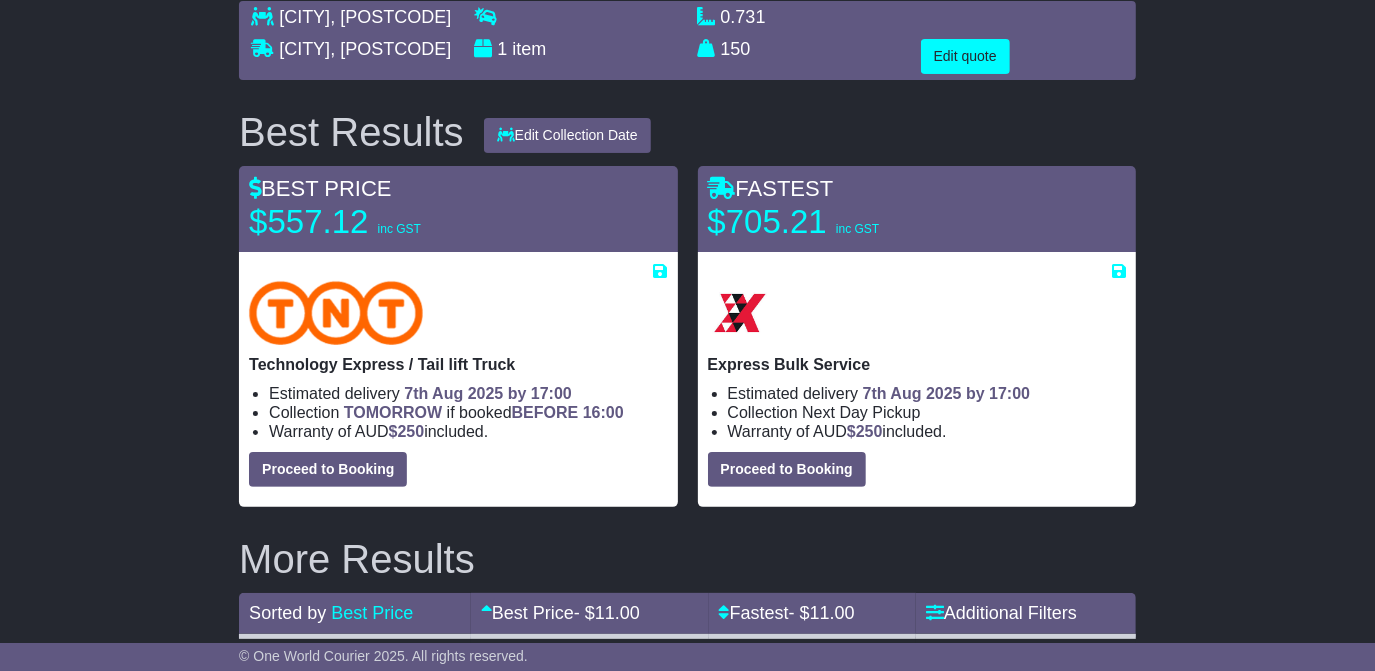 scroll, scrollTop: 90, scrollLeft: 0, axis: vertical 